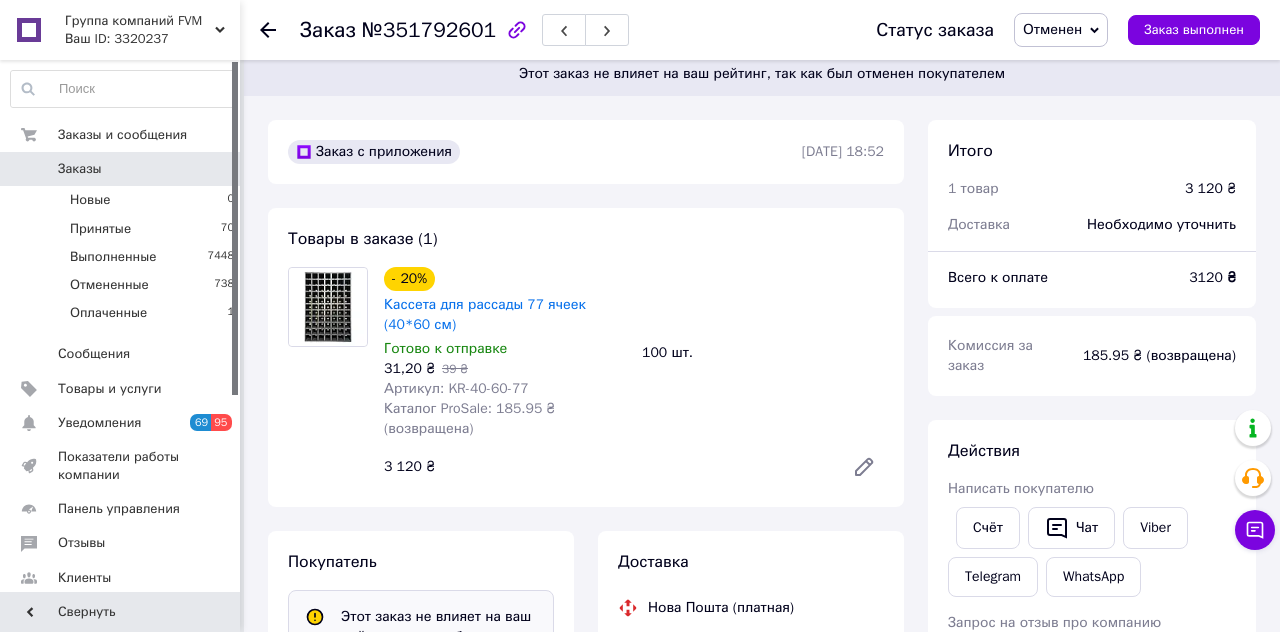 scroll, scrollTop: 14, scrollLeft: 0, axis: vertical 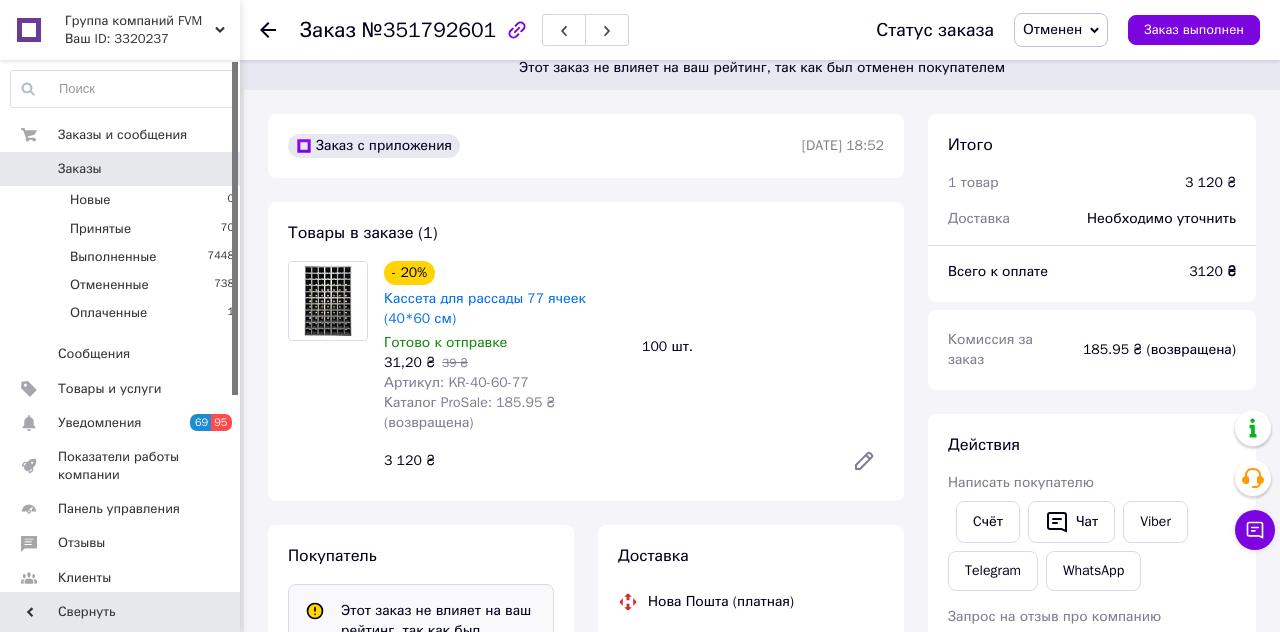 click on "0" at bounding box center [212, 169] 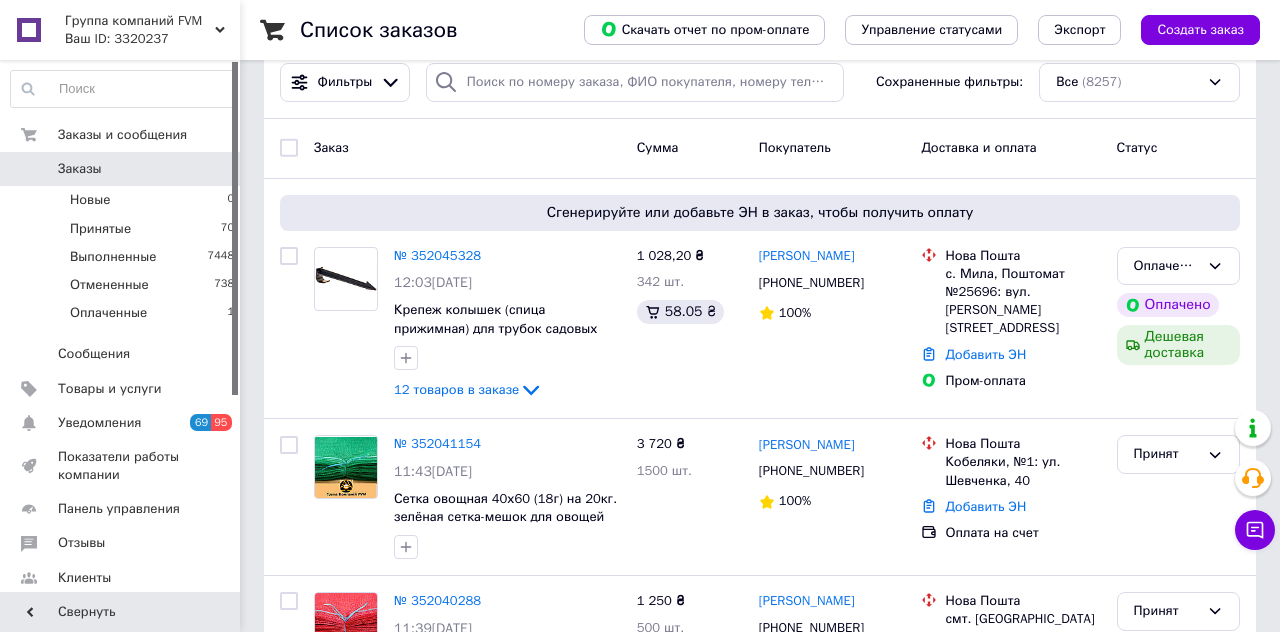 scroll, scrollTop: 35, scrollLeft: 0, axis: vertical 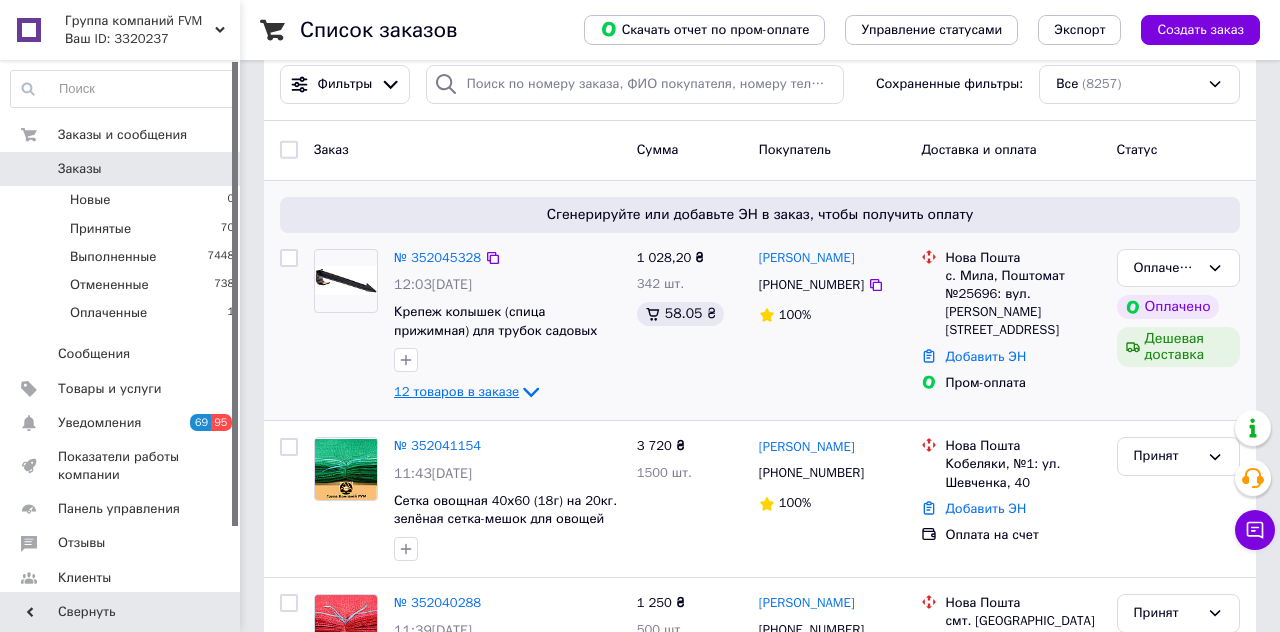 click 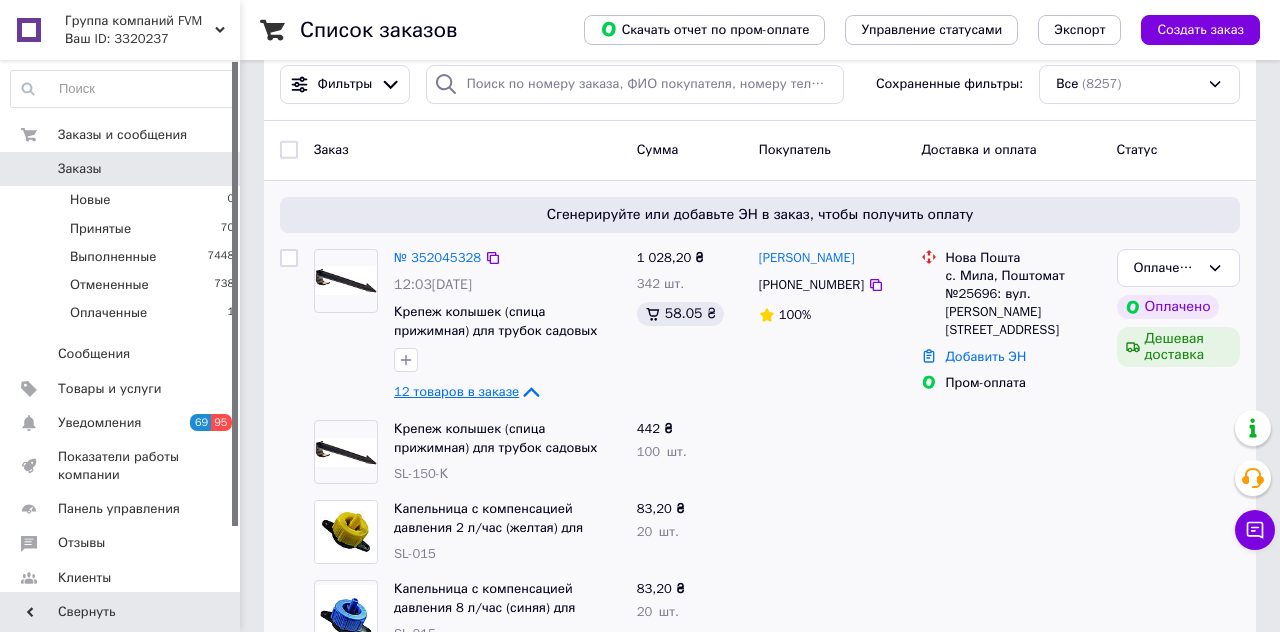 click at bounding box center [832, 612] 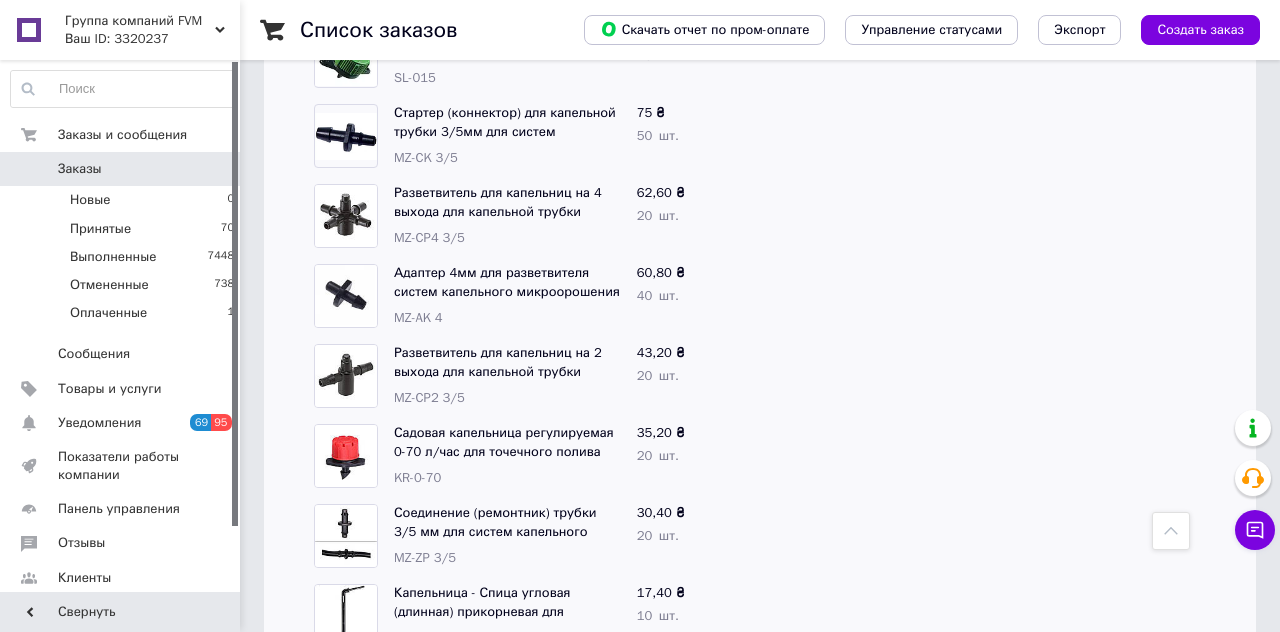 click at bounding box center [832, 536] 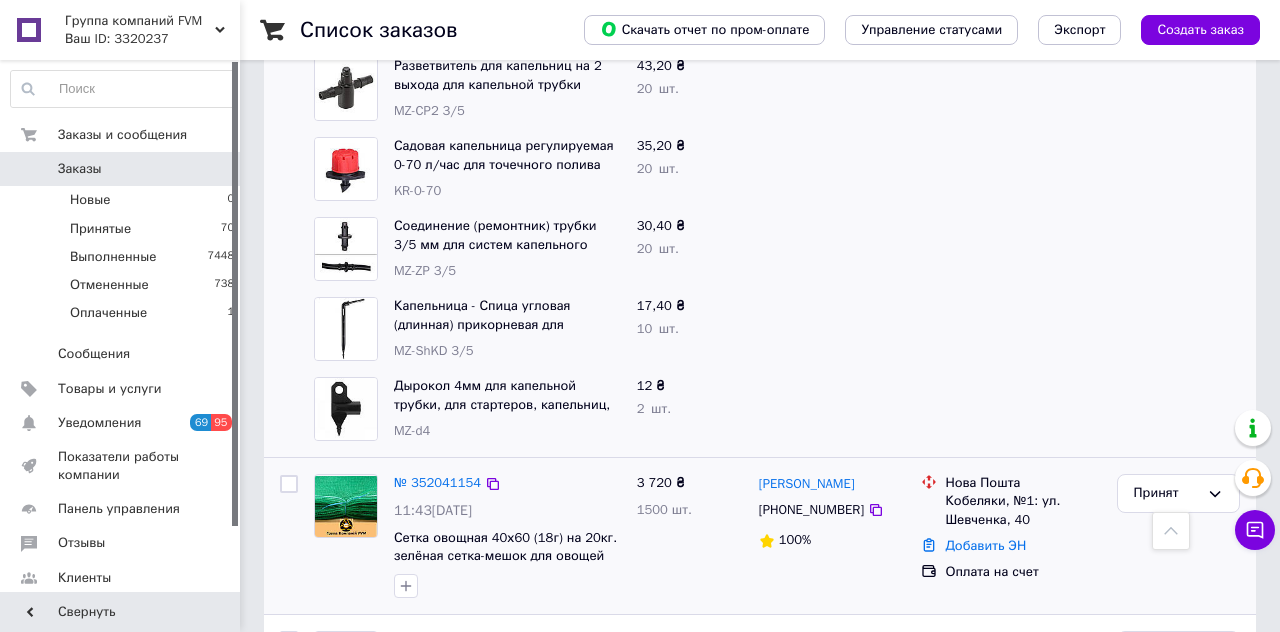 click on "3 720 ₴ 1500 шт." at bounding box center (690, 536) 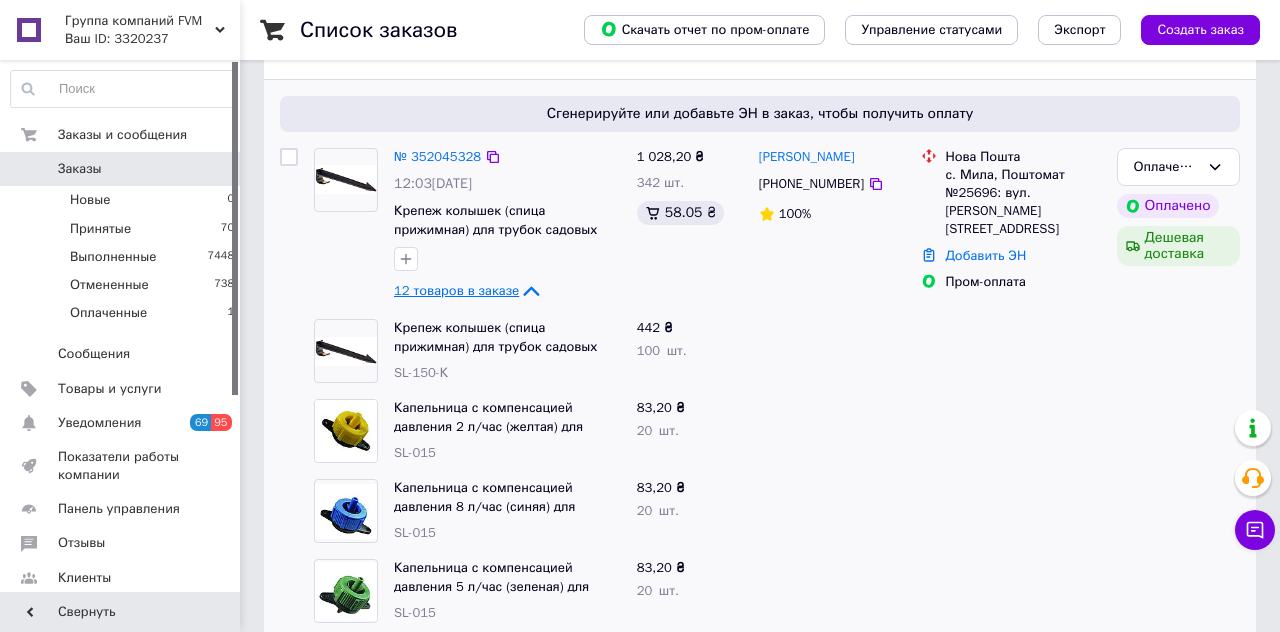 scroll, scrollTop: 0, scrollLeft: 0, axis: both 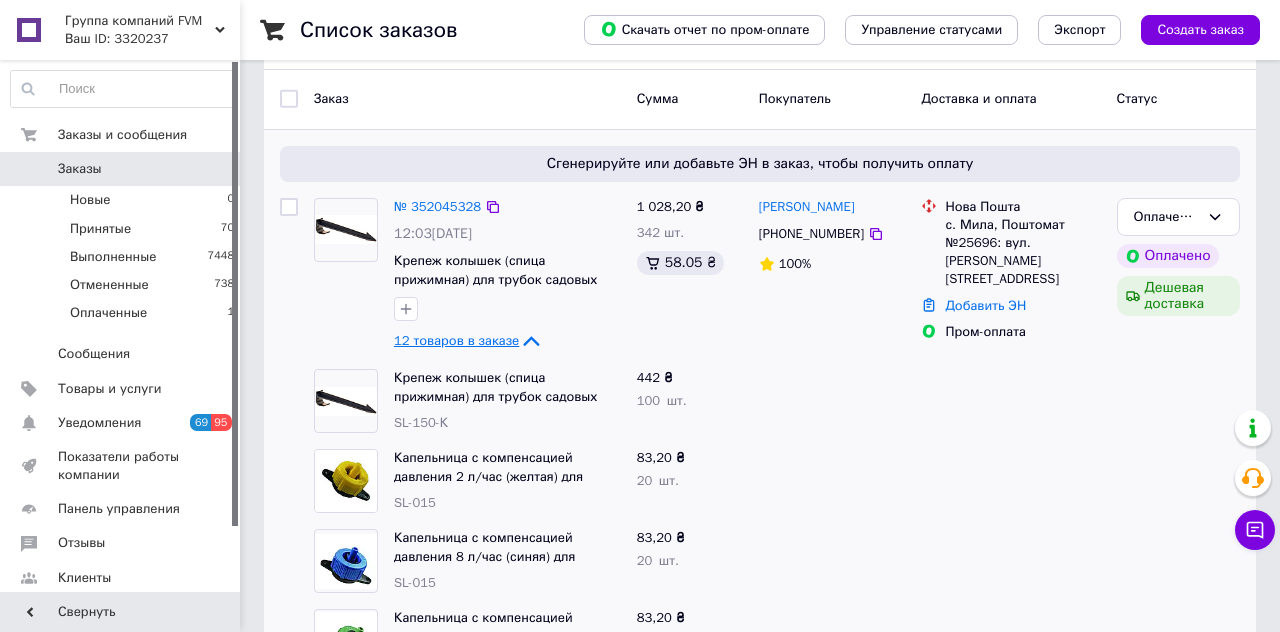 click at bounding box center (832, 641) 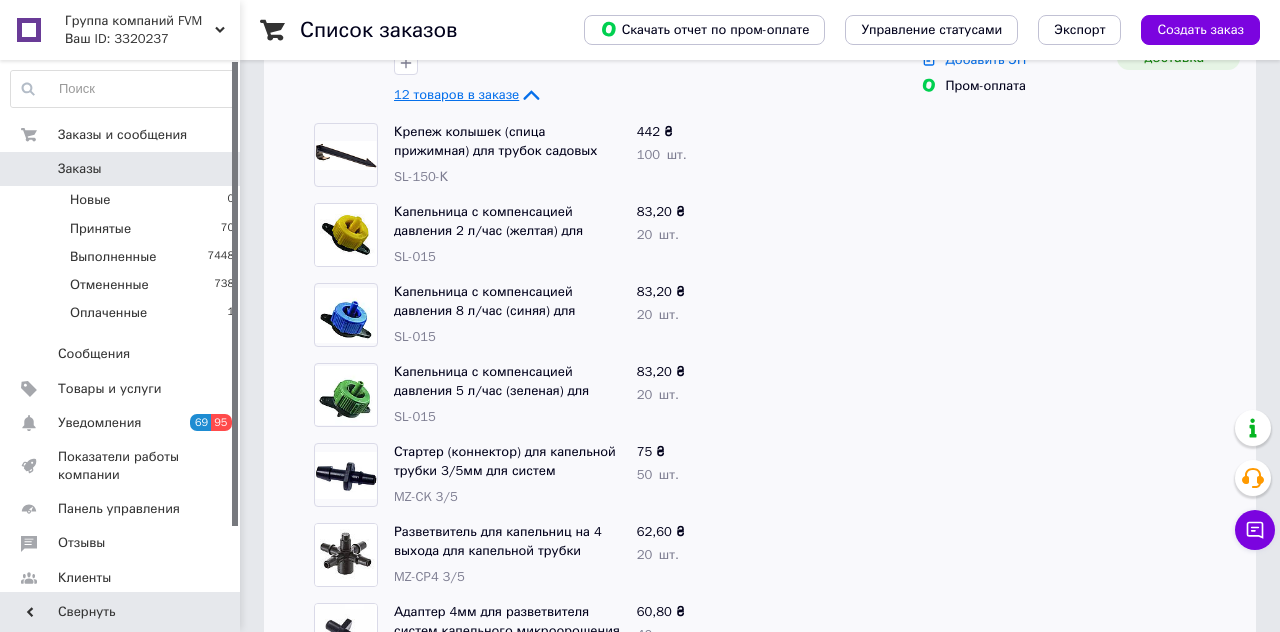 click at bounding box center (832, 475) 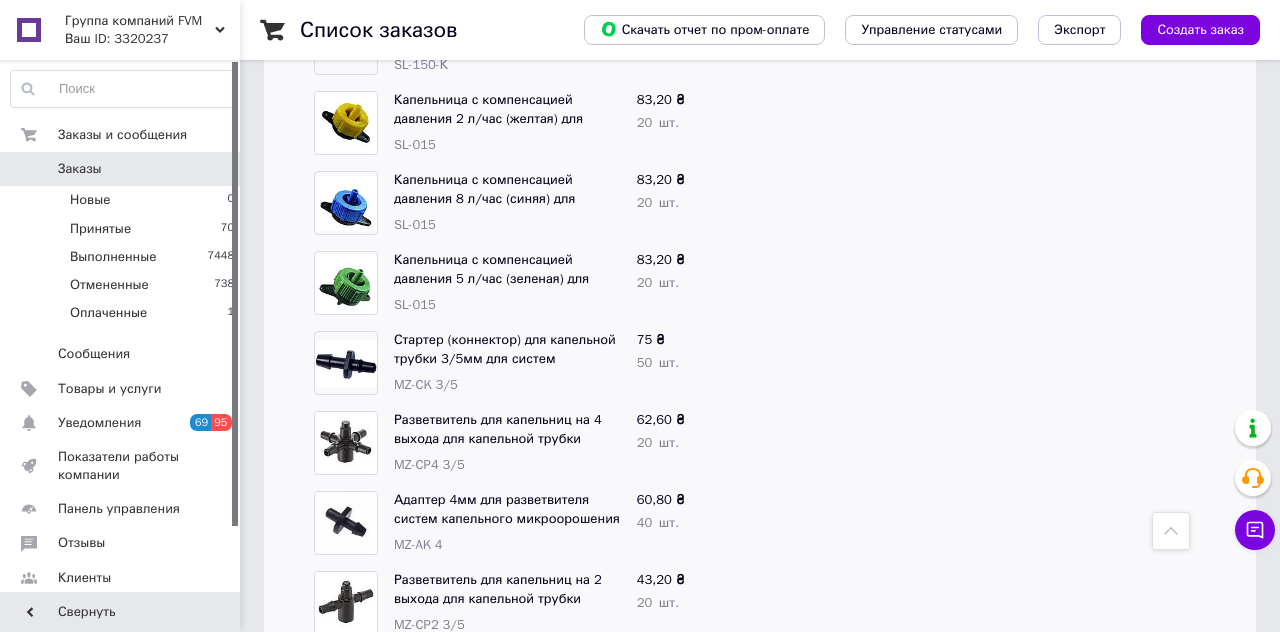 scroll, scrollTop: 459, scrollLeft: 0, axis: vertical 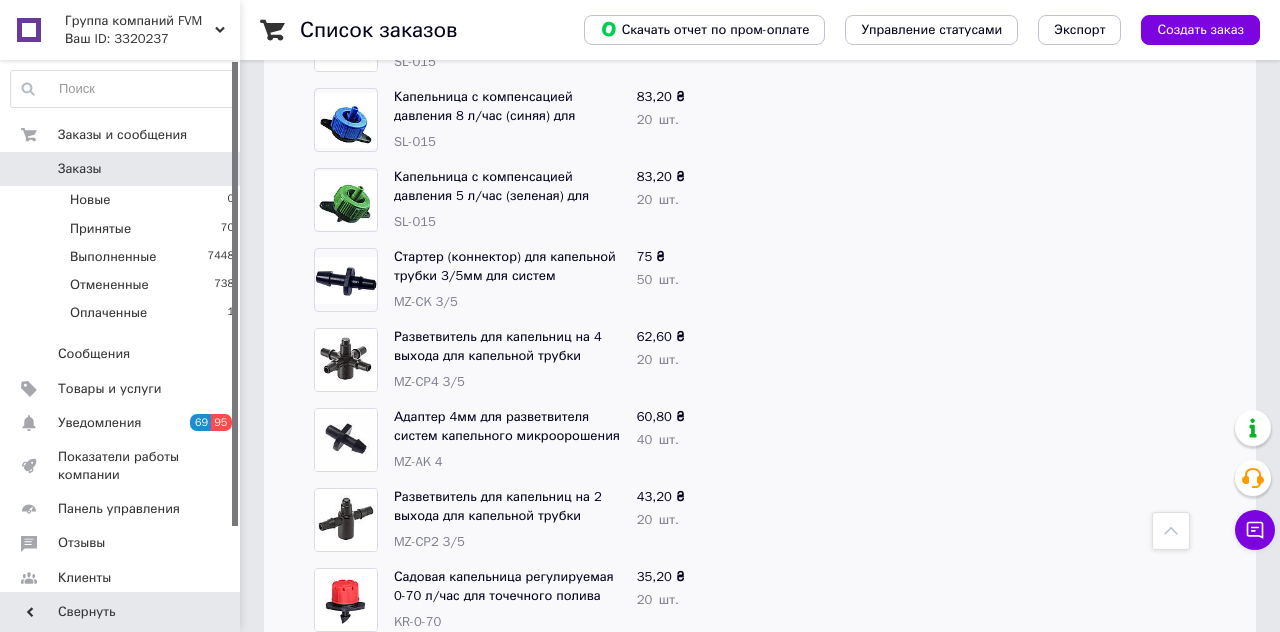 click at bounding box center [832, 520] 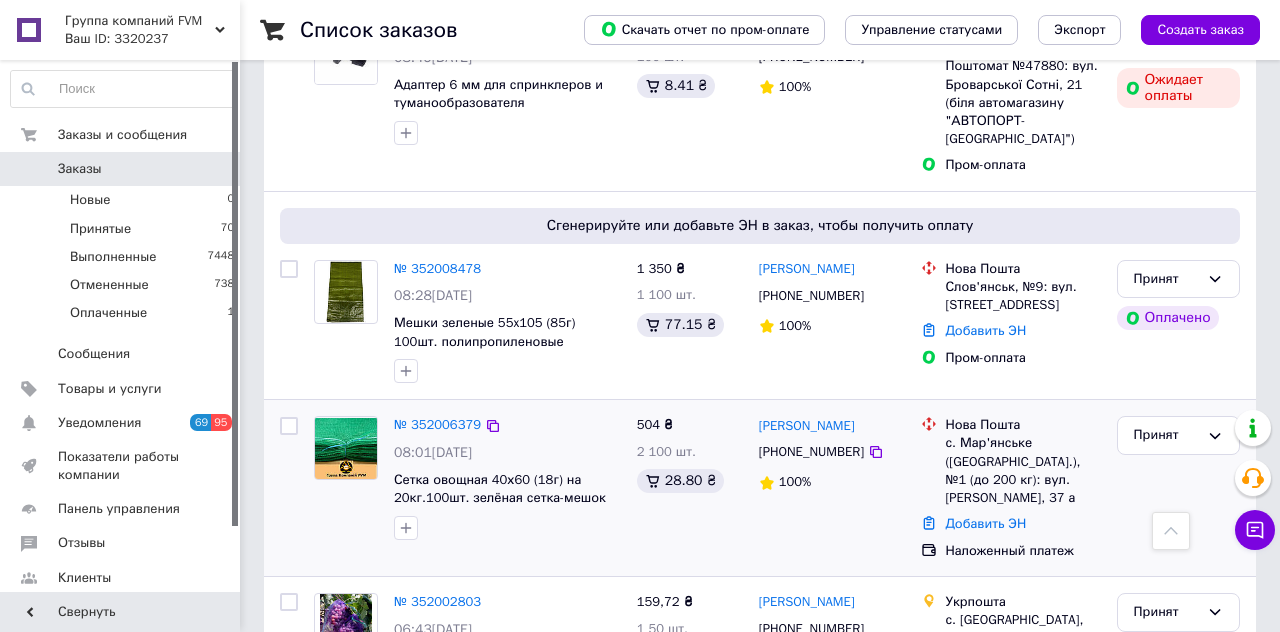 click on "504 ₴ 2 100 шт. 28.80 ₴" at bounding box center (690, 488) 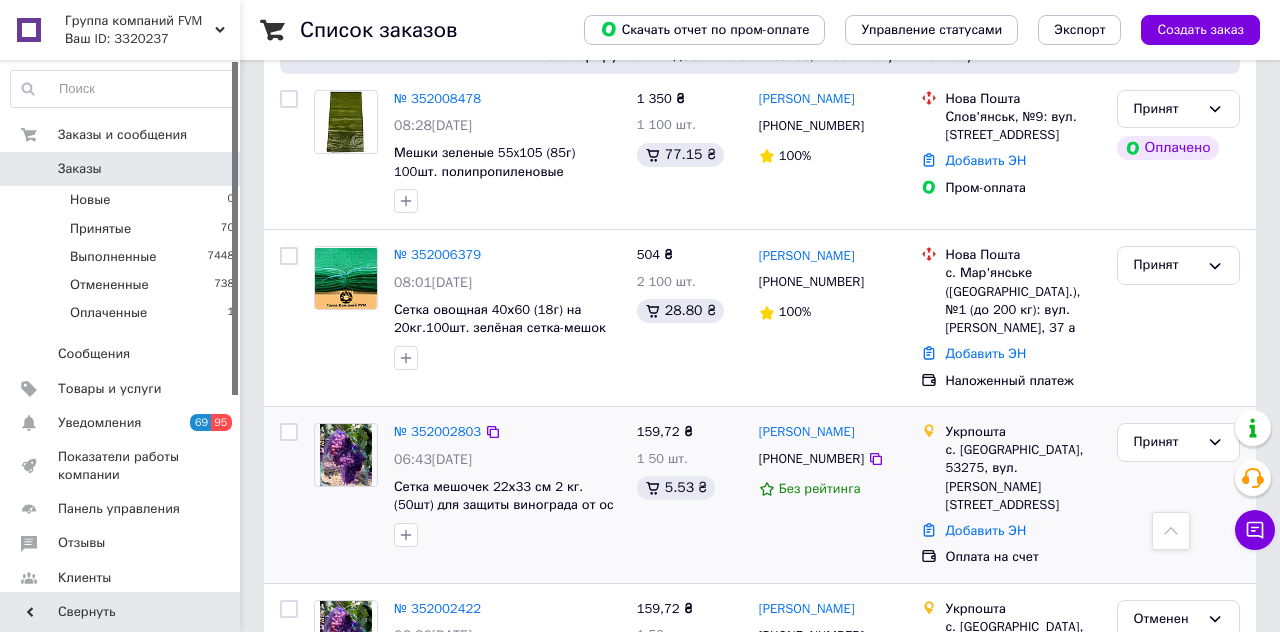 click on "159,72 ₴ 1 50 шт. 5.53 ₴" at bounding box center (690, 495) 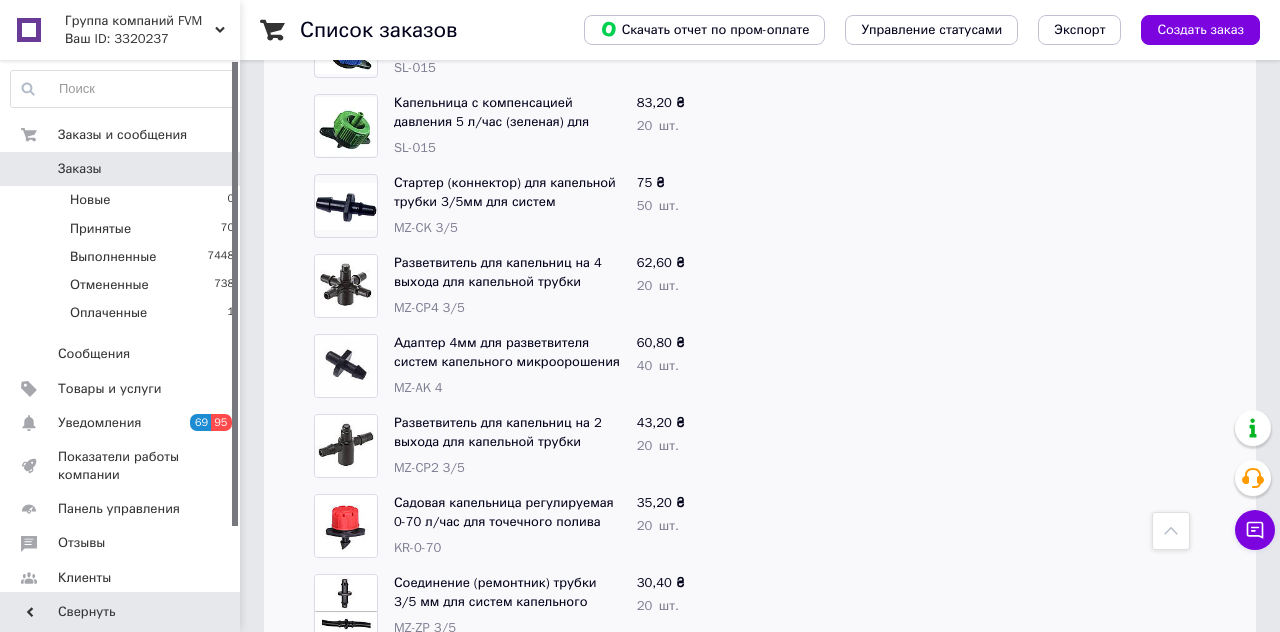 scroll, scrollTop: 602, scrollLeft: 0, axis: vertical 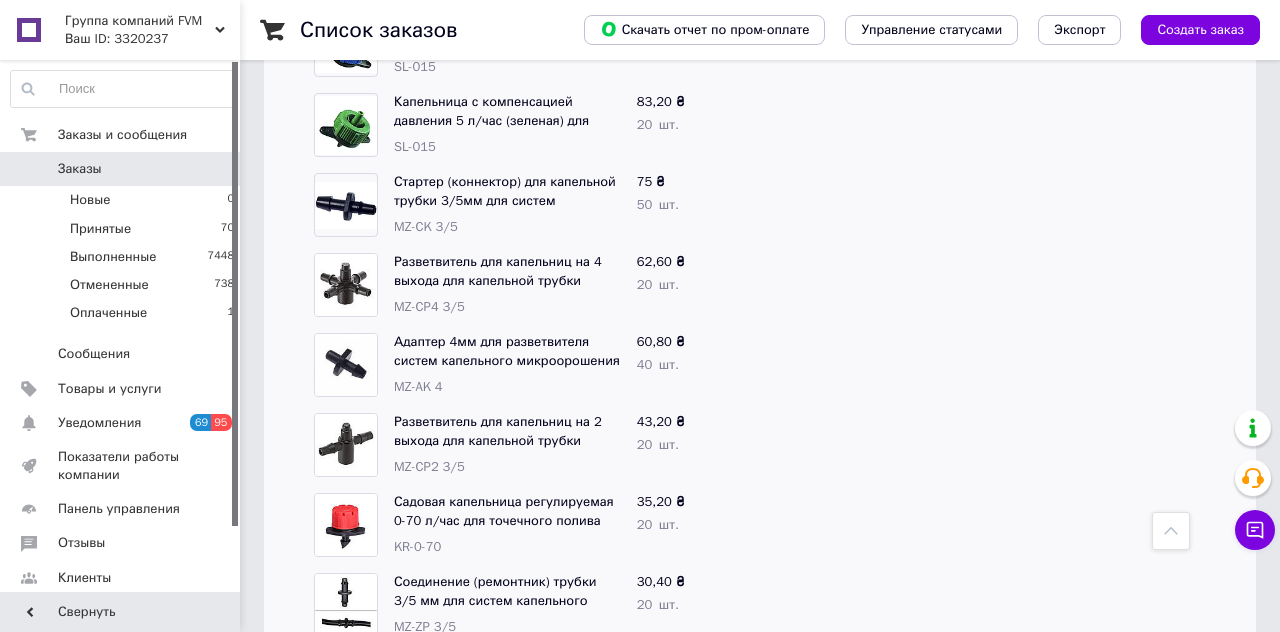 click at bounding box center [832, 525] 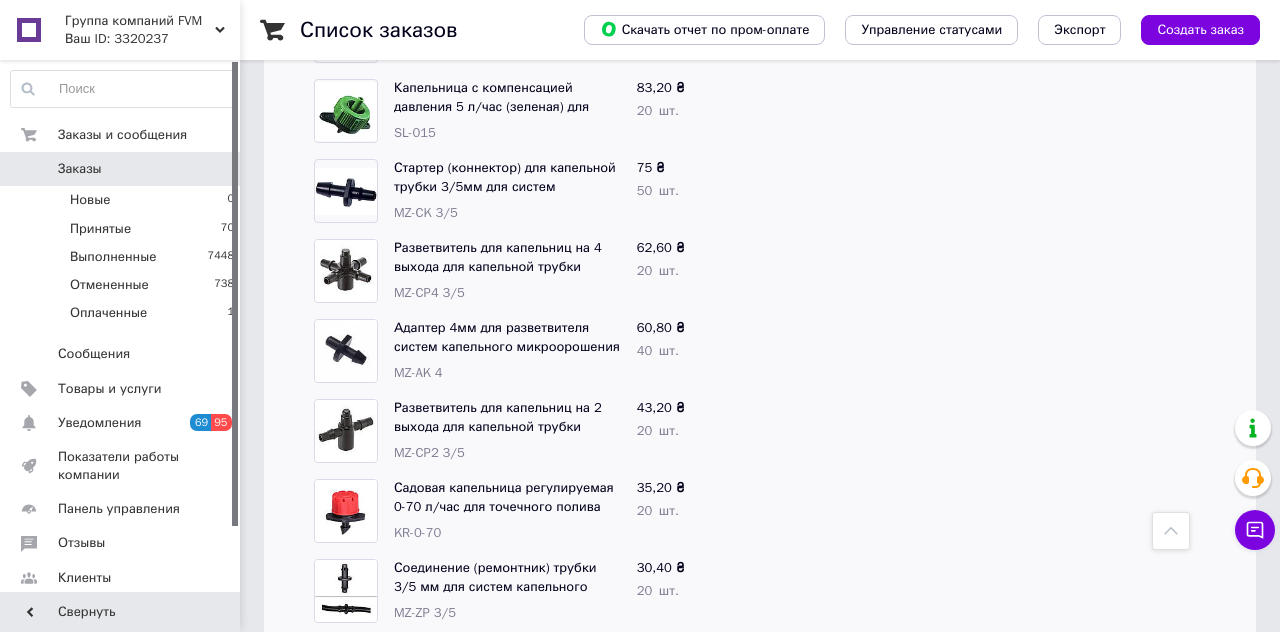 click at bounding box center (832, 431) 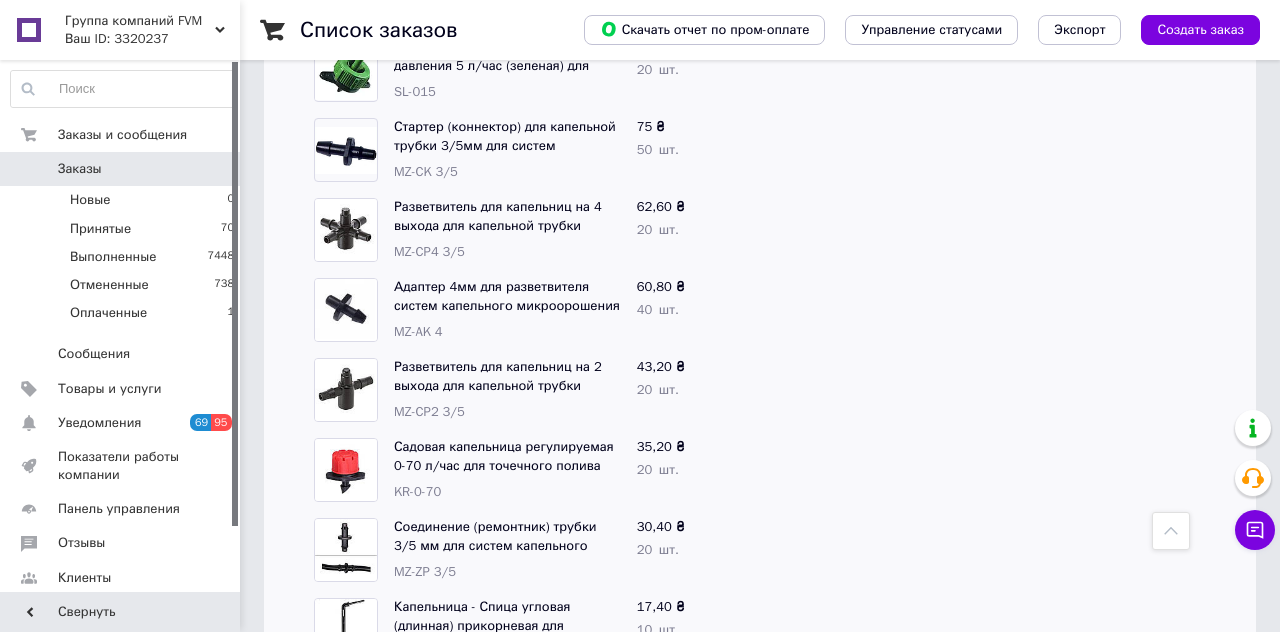 click on "35,20 ₴ 20   шт." at bounding box center (690, 470) 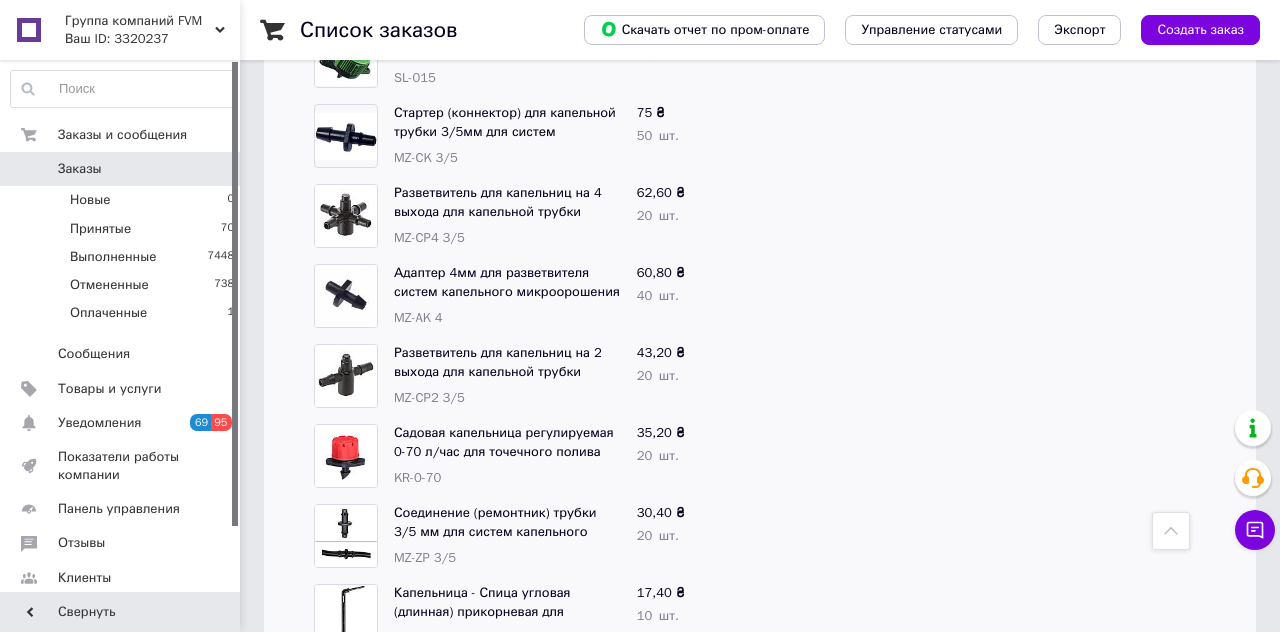 click on "35,20 ₴" at bounding box center [690, 433] 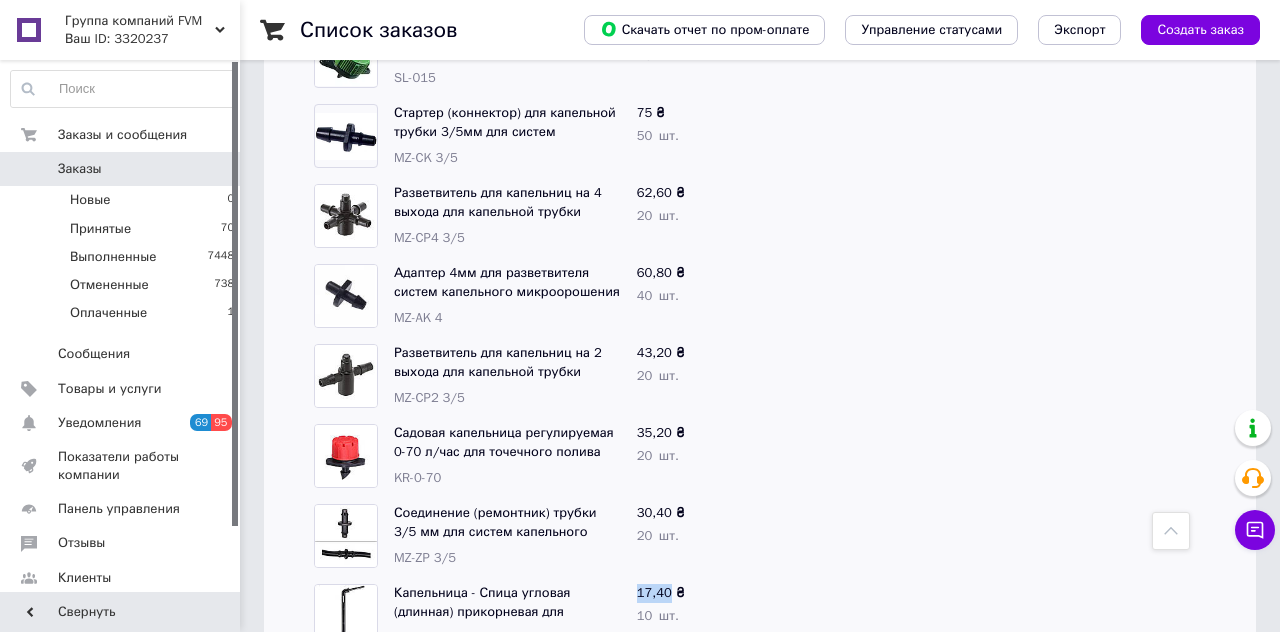 click on "30,40 ₴ 20   шт." at bounding box center (690, 536) 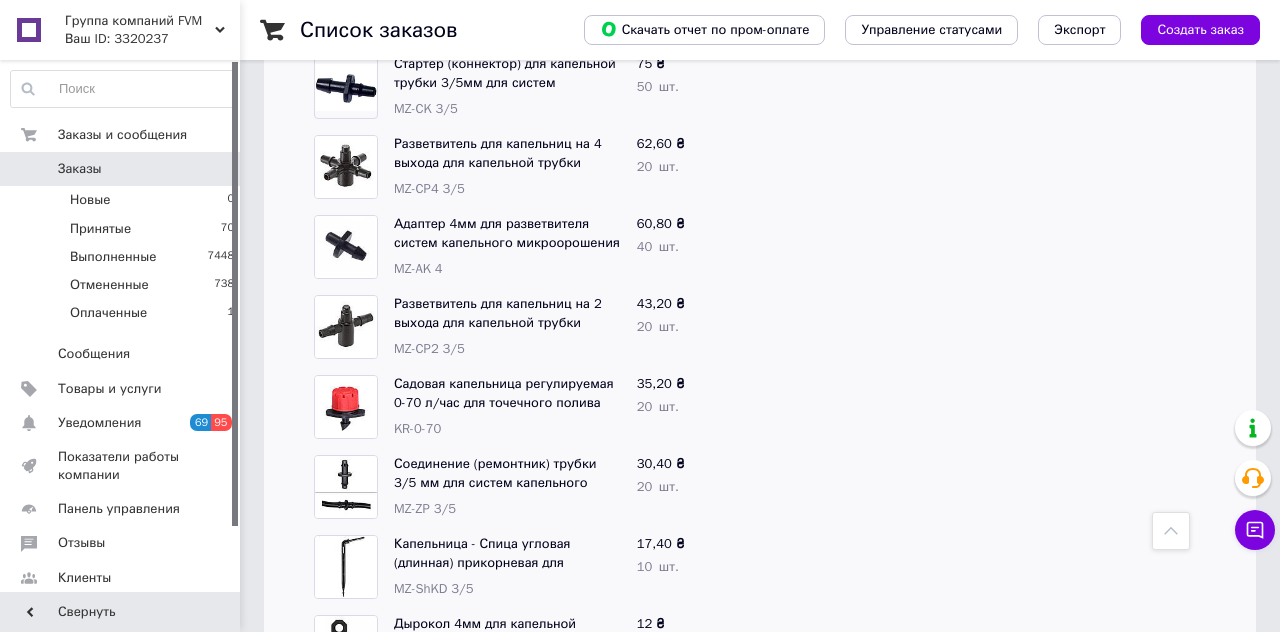click on "35,20 ₴ 20   шт." at bounding box center [690, 407] 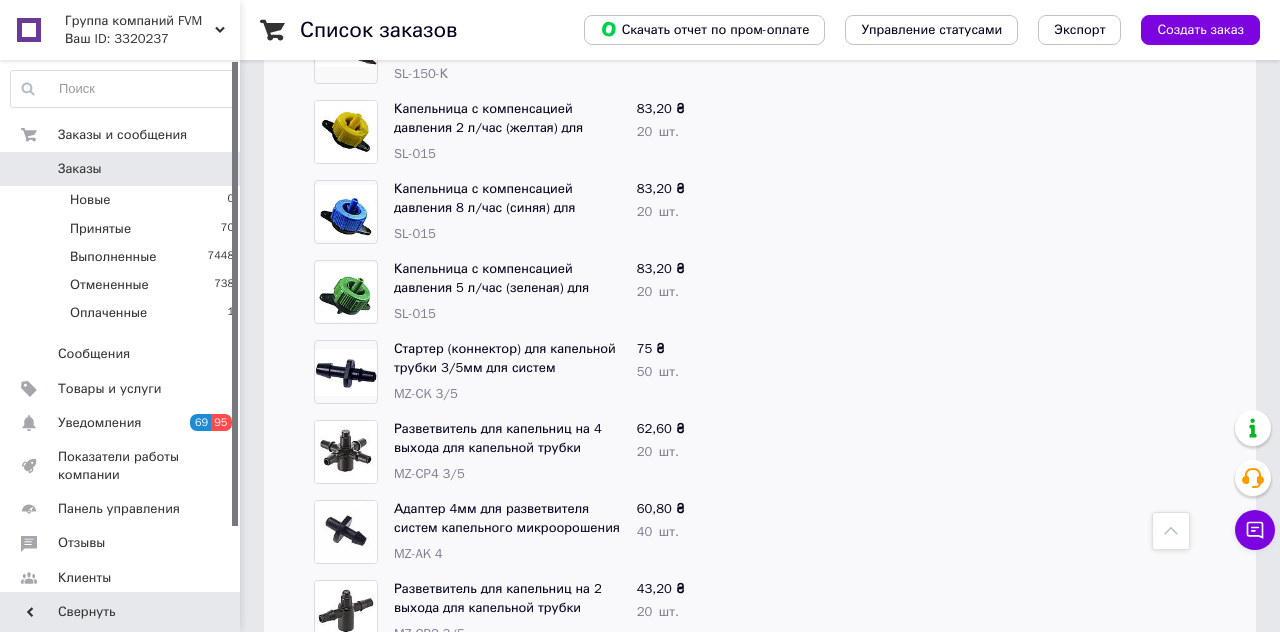 scroll, scrollTop: 432, scrollLeft: 0, axis: vertical 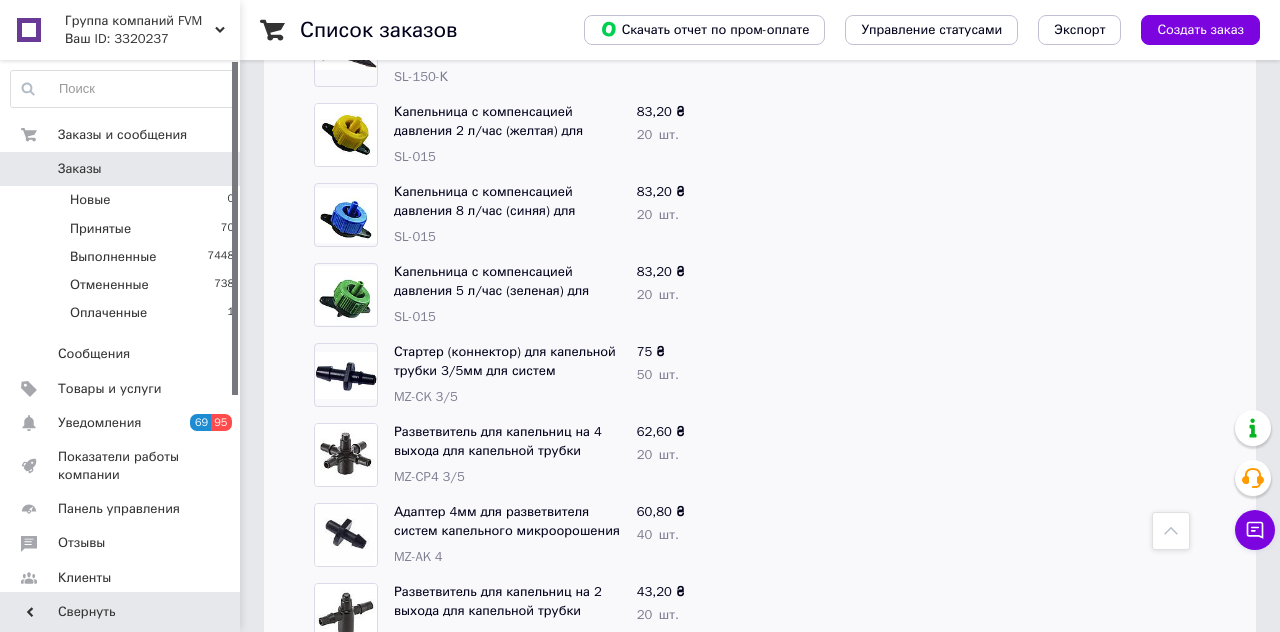 click on "83,20 ₴" at bounding box center (690, 272) 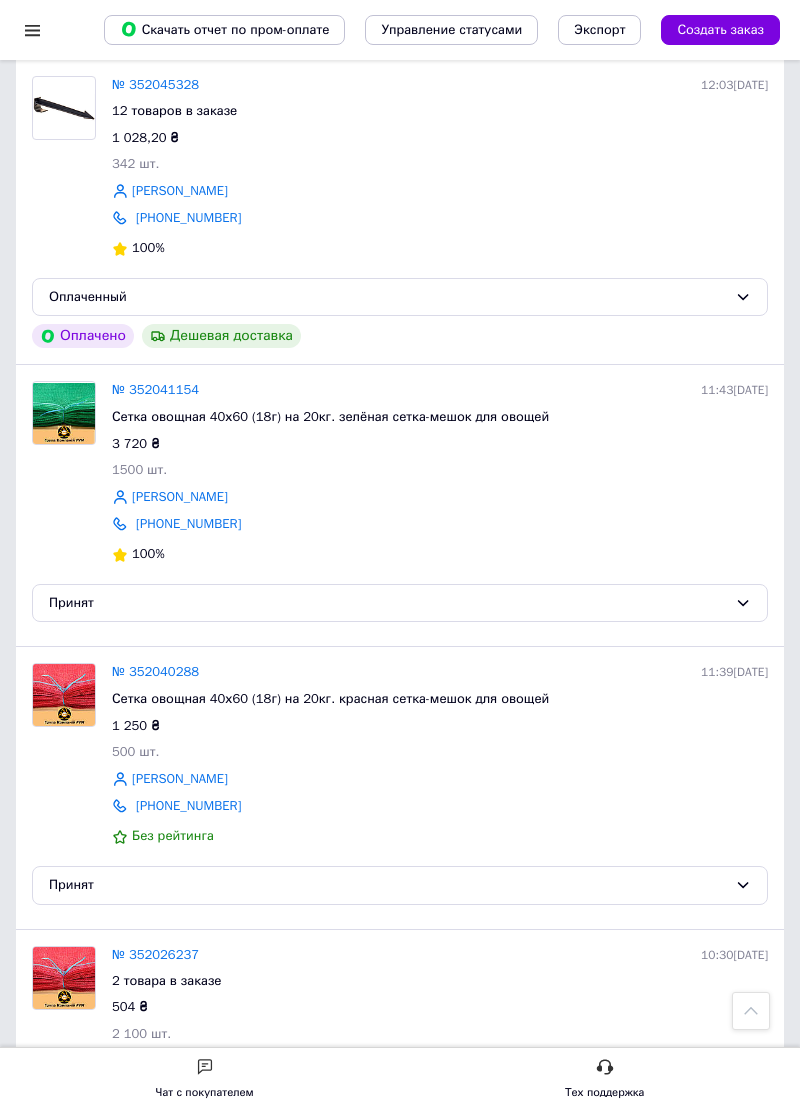 scroll, scrollTop: 0, scrollLeft: 0, axis: both 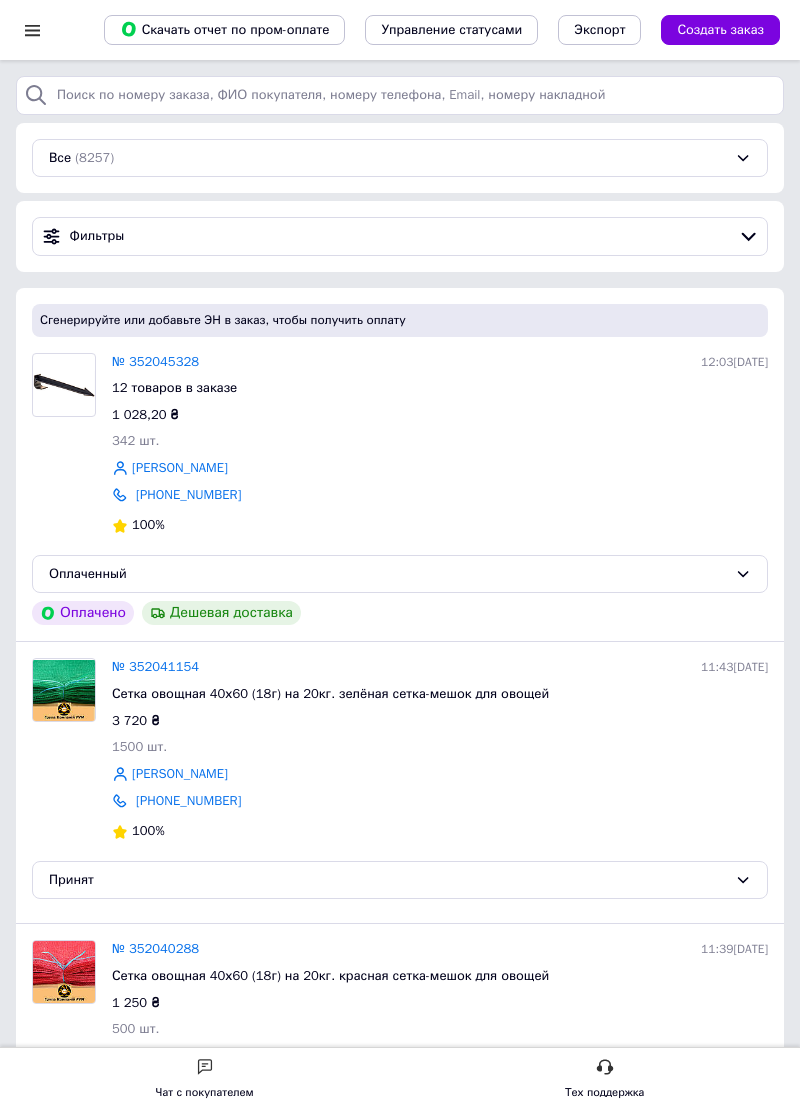 click on "100%" at bounding box center (440, 831) 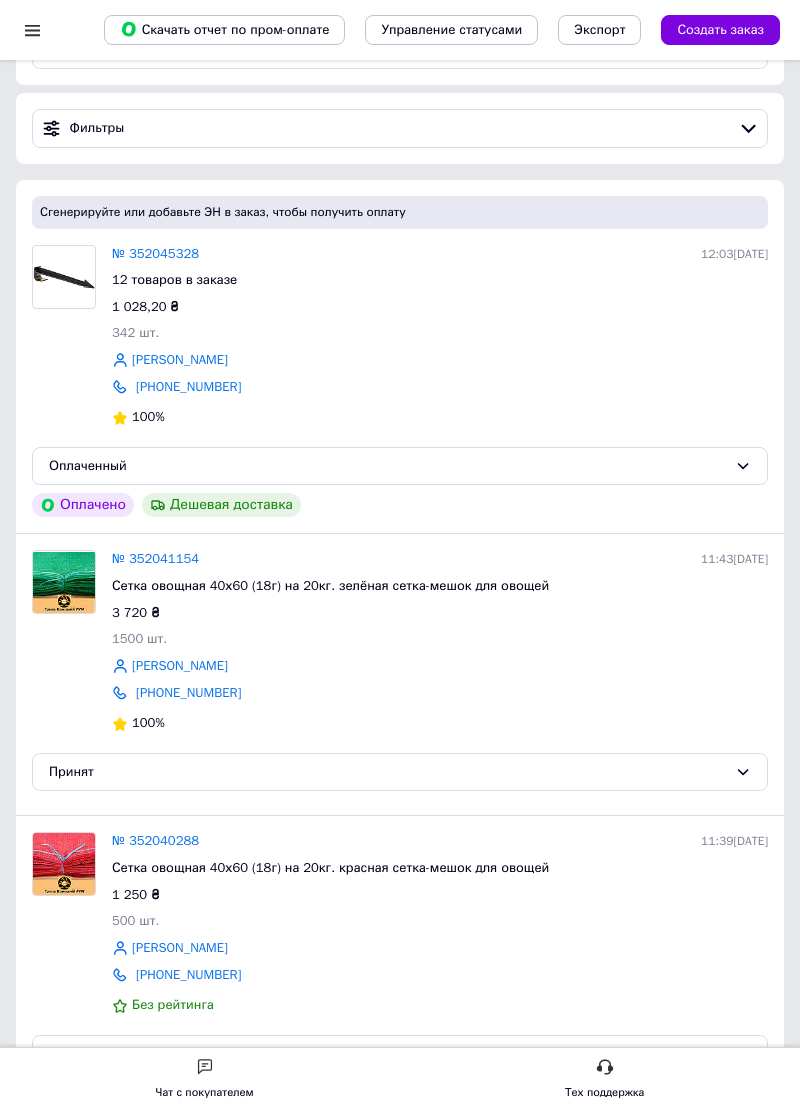 scroll, scrollTop: 130, scrollLeft: 0, axis: vertical 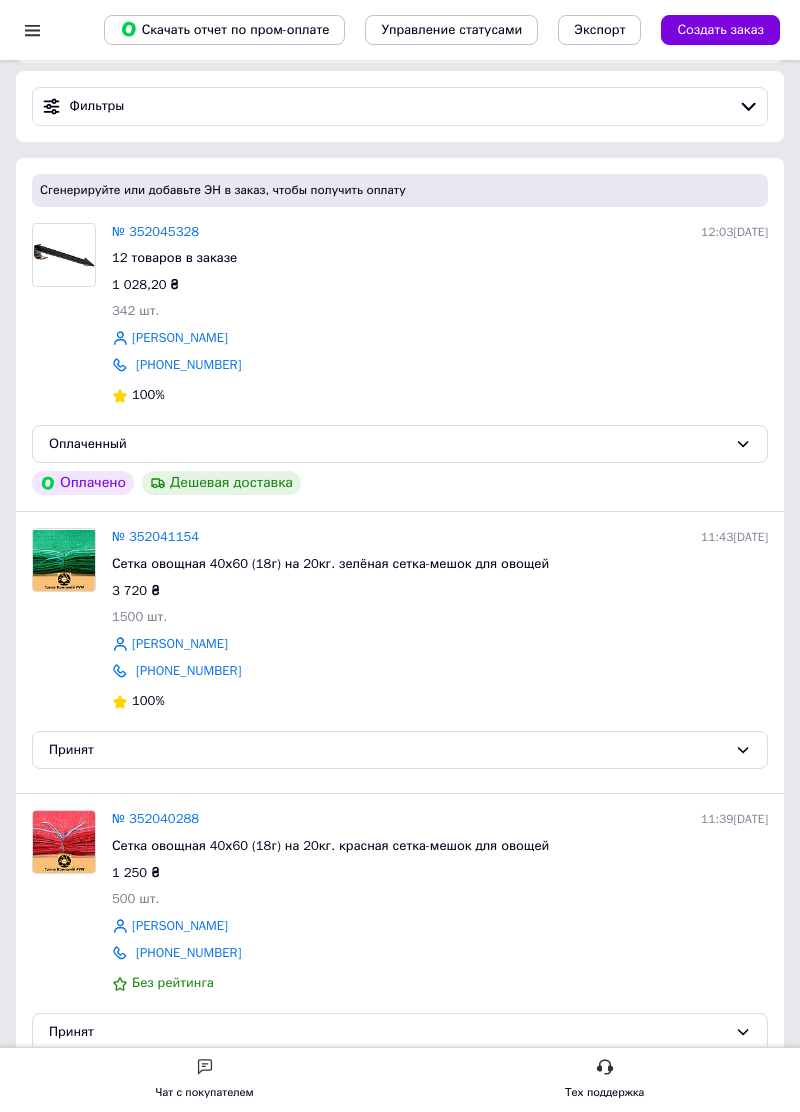 click on "№ 352045328 12:03, 10.07.2025 12 товаров в заказе 1 028,20 ₴ 342 шт. Олександр Сидоренко +380973633663 100%" at bounding box center [440, 316] 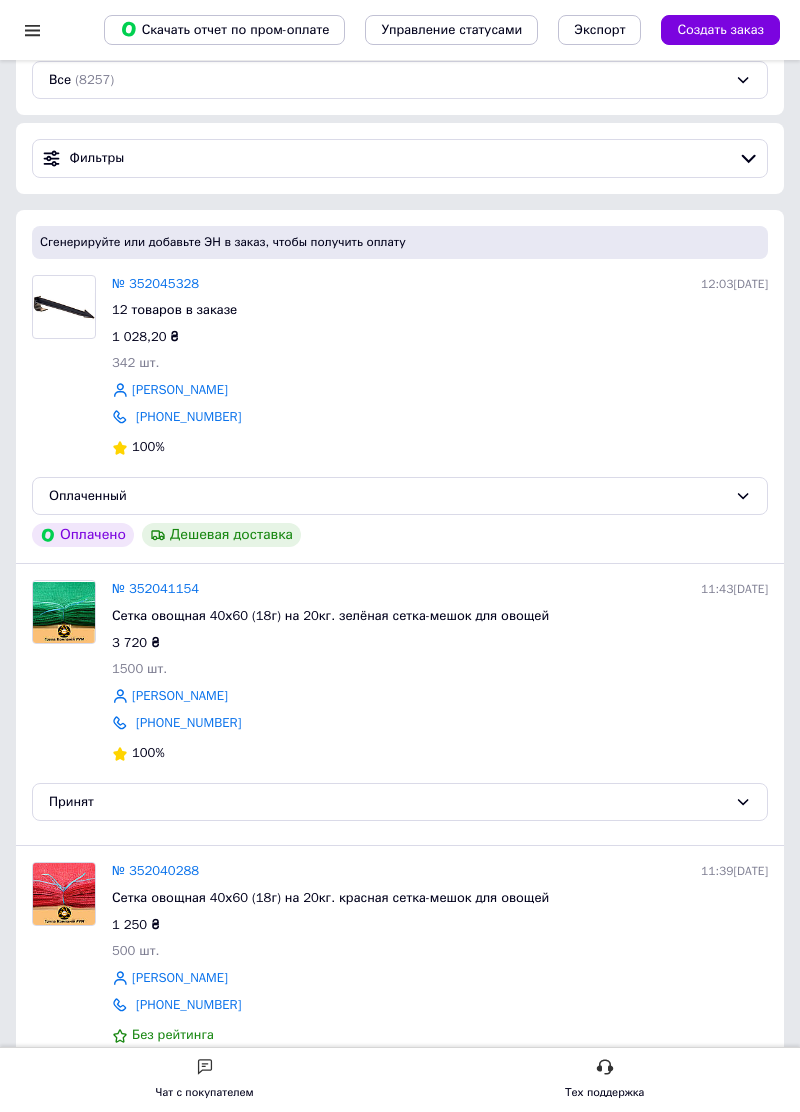 scroll, scrollTop: 0, scrollLeft: 0, axis: both 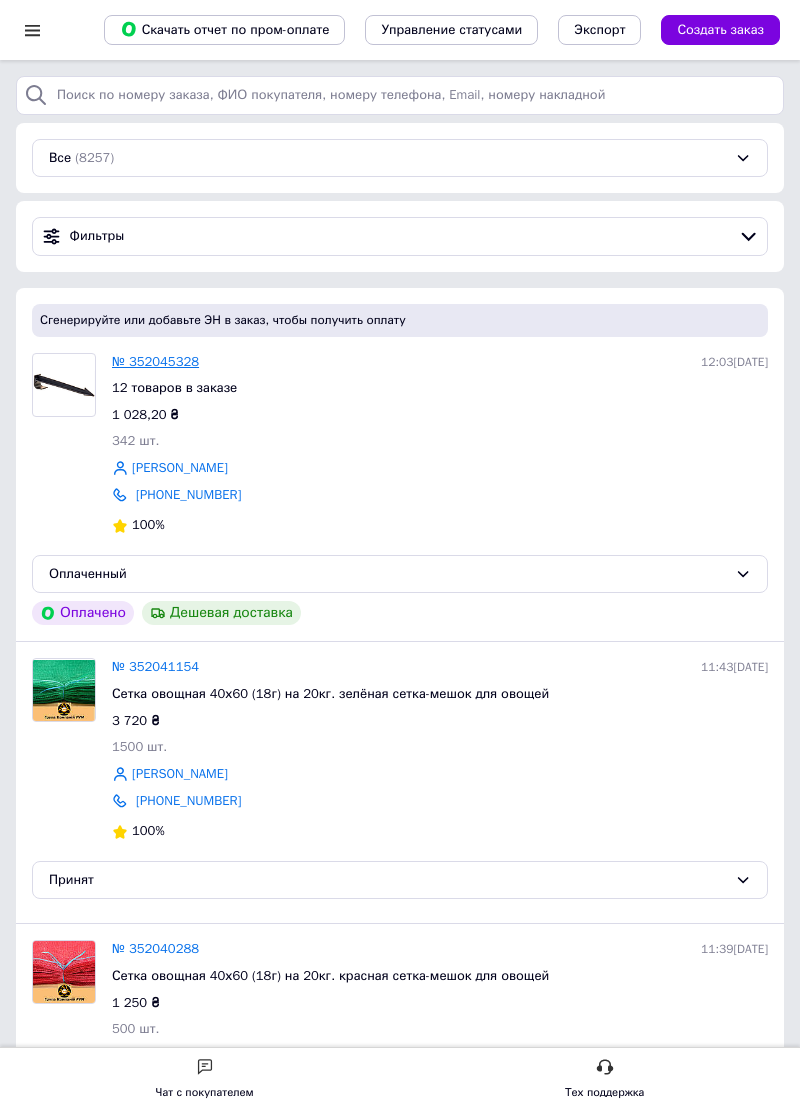 click on "№ 352045328" at bounding box center (155, 361) 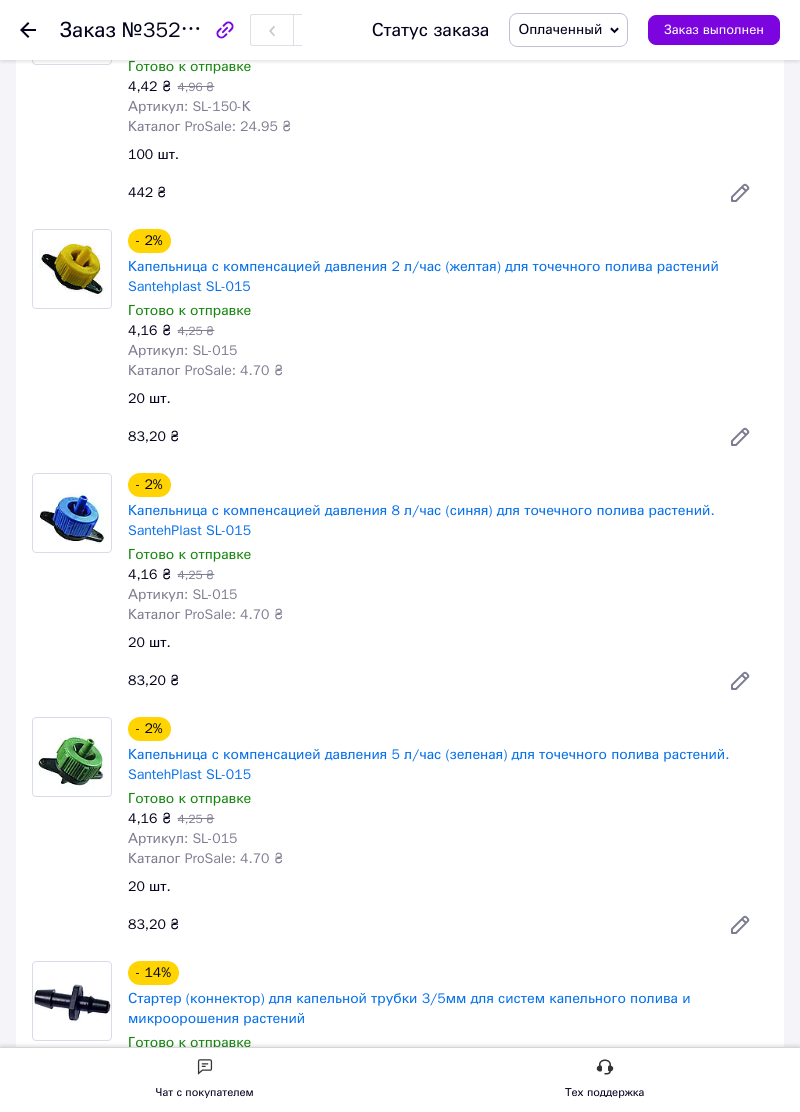 click on "20 шт." at bounding box center (448, 643) 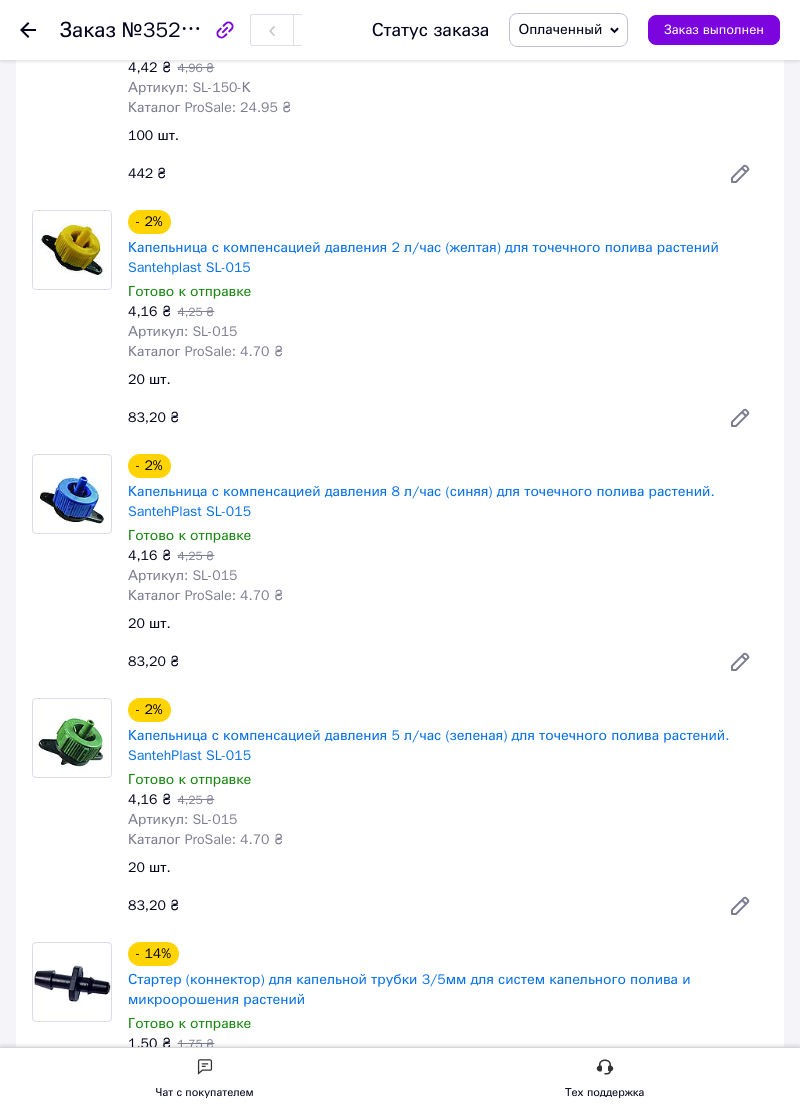 scroll, scrollTop: 884, scrollLeft: 0, axis: vertical 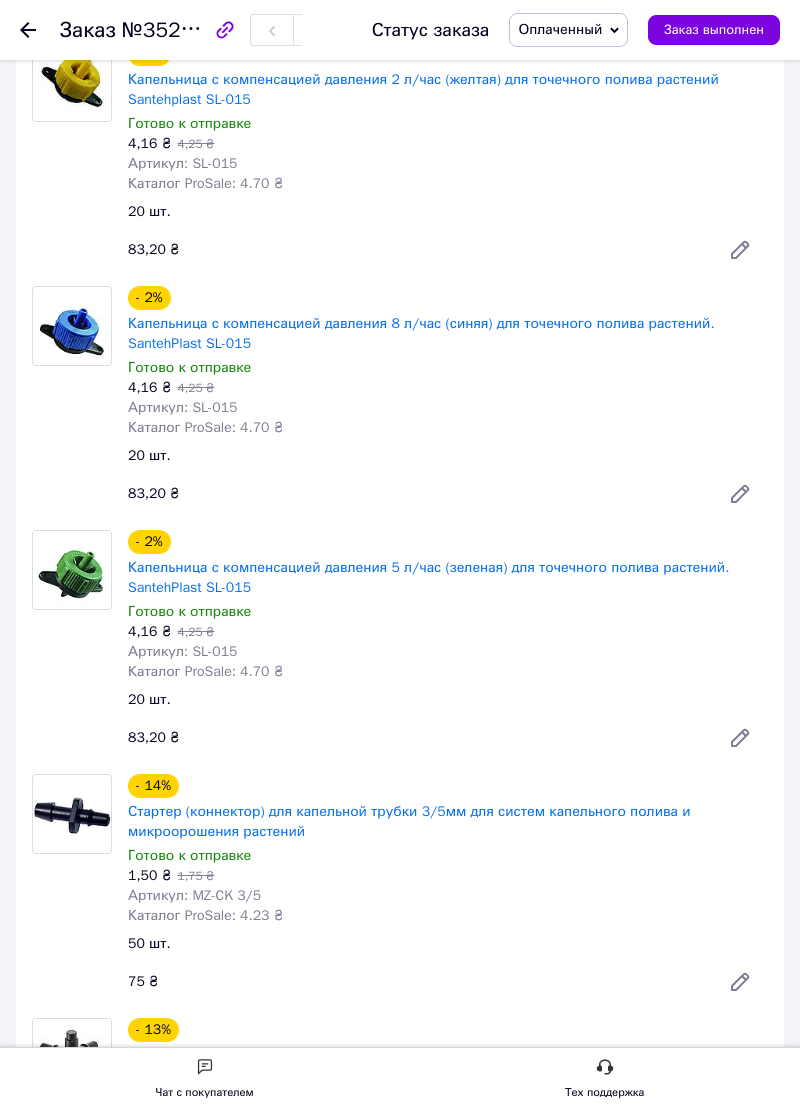click on "20 шт." at bounding box center [448, 700] 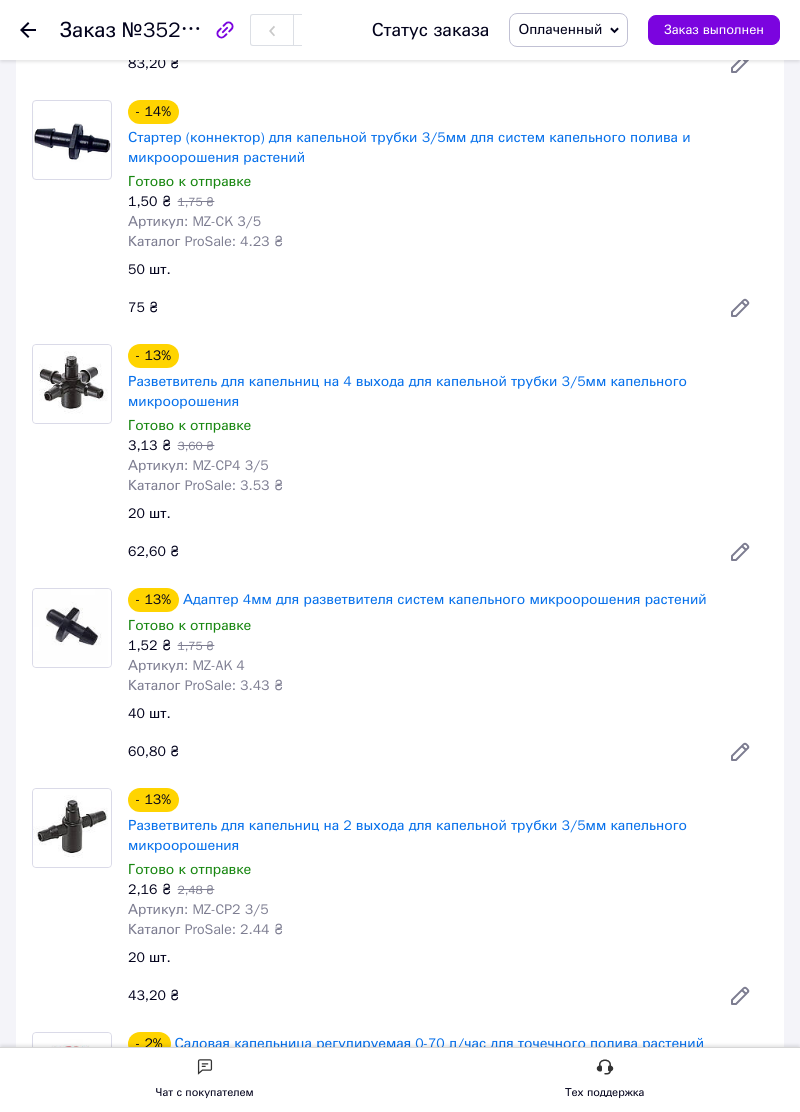 click on "40 шт." at bounding box center [448, 714] 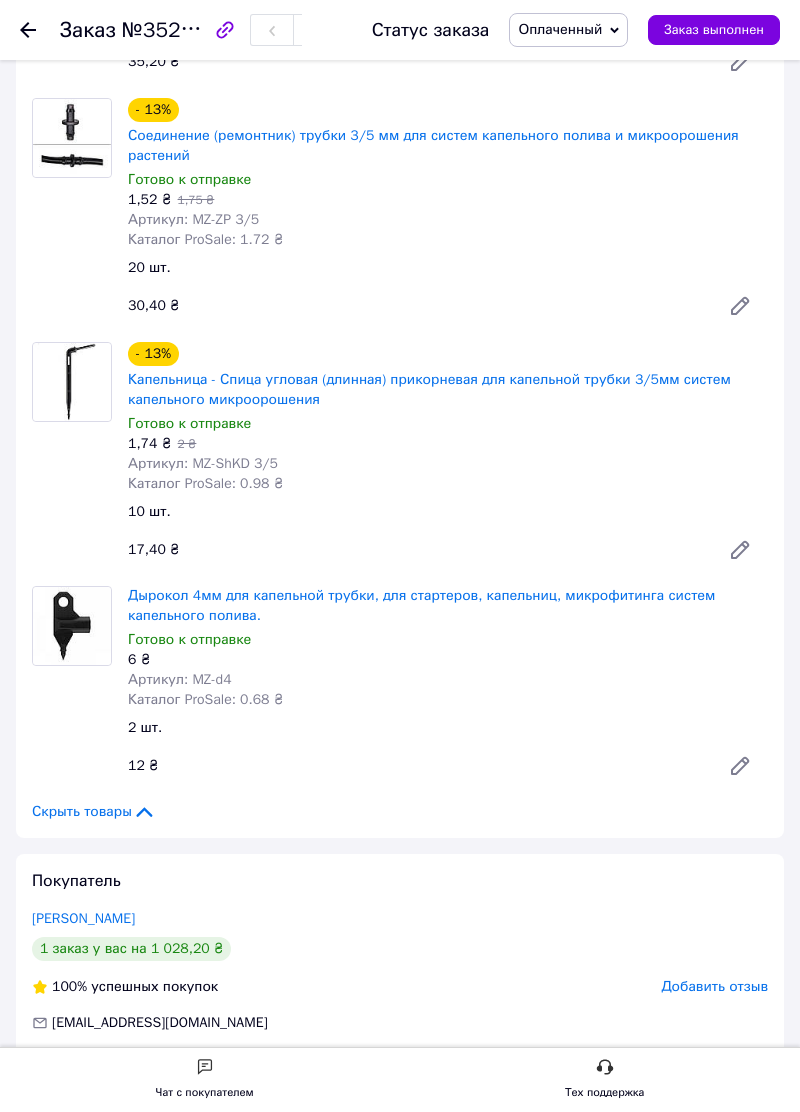click on "Дырокол 4мм для капельной трубки, для стартеров, капельниц, микрофитинга систем капельного полива. Готово к отправке 6 ₴ Артикул: MZ-d4 Каталог ProSale: 0.68 ₴" at bounding box center [448, 648] 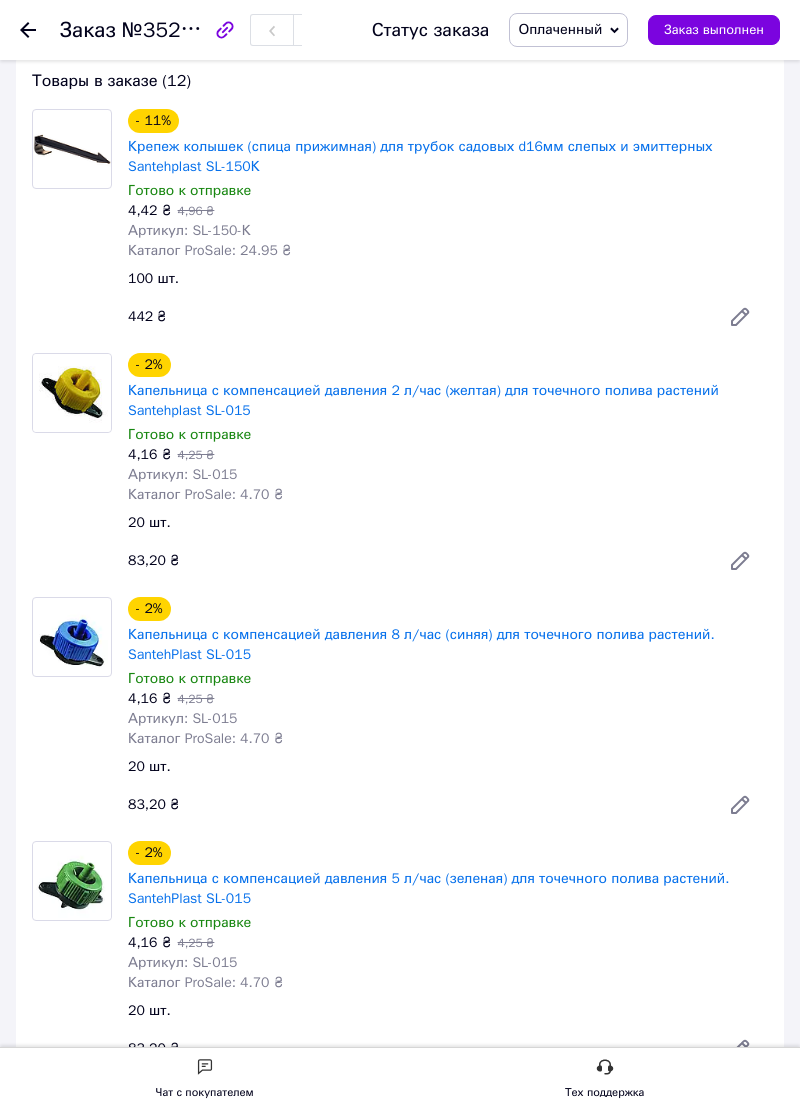 scroll, scrollTop: 724, scrollLeft: 0, axis: vertical 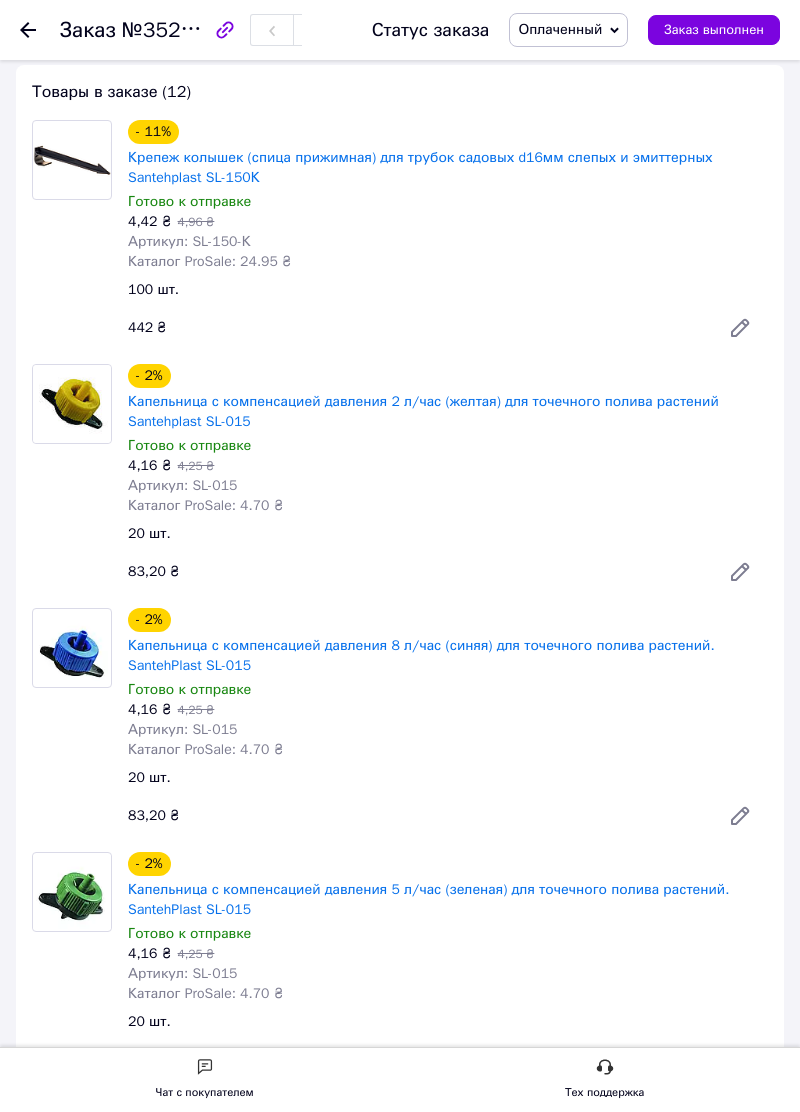 click on "83,20 ₴" at bounding box center (412, 572) 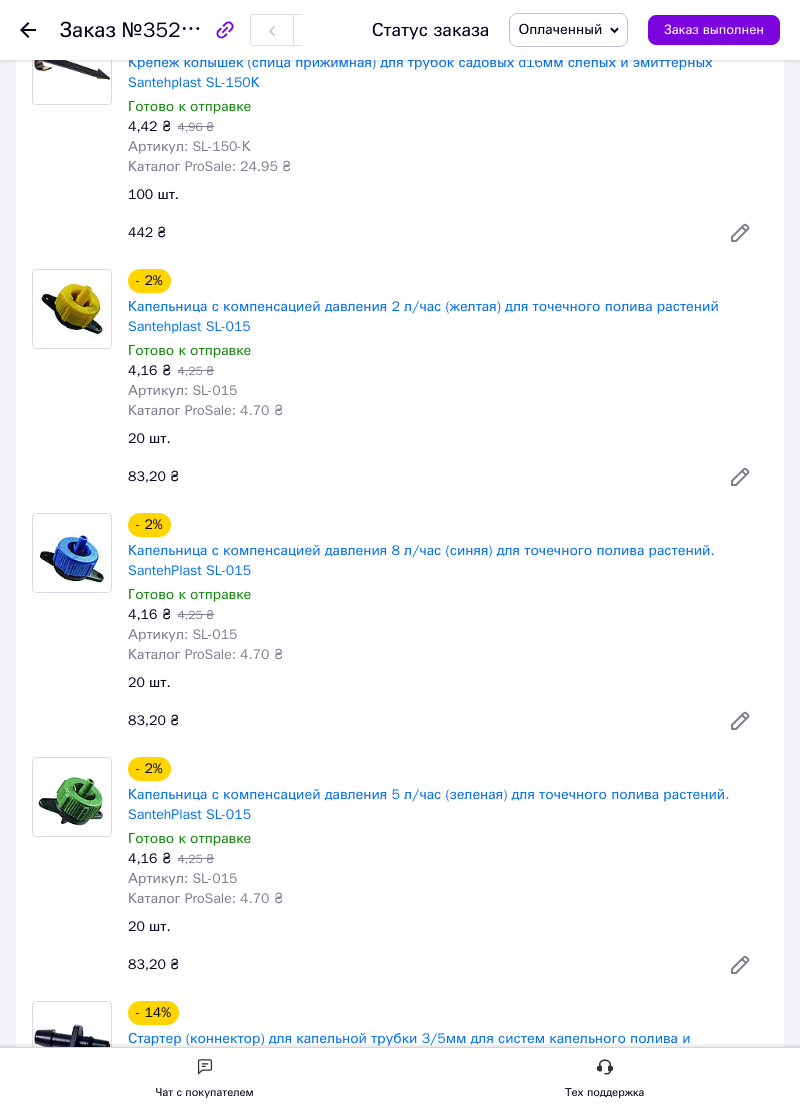 click on "- 2% Капельница с компенсацией давления 8 л/час (синяя) для точечного полива растений. SantehPlast SL-015 Готово к отправке 4,16 ₴   4,25 ₴ Артикул: SL-015 Каталог ProSale: 4.70 ₴" at bounding box center [448, 589] 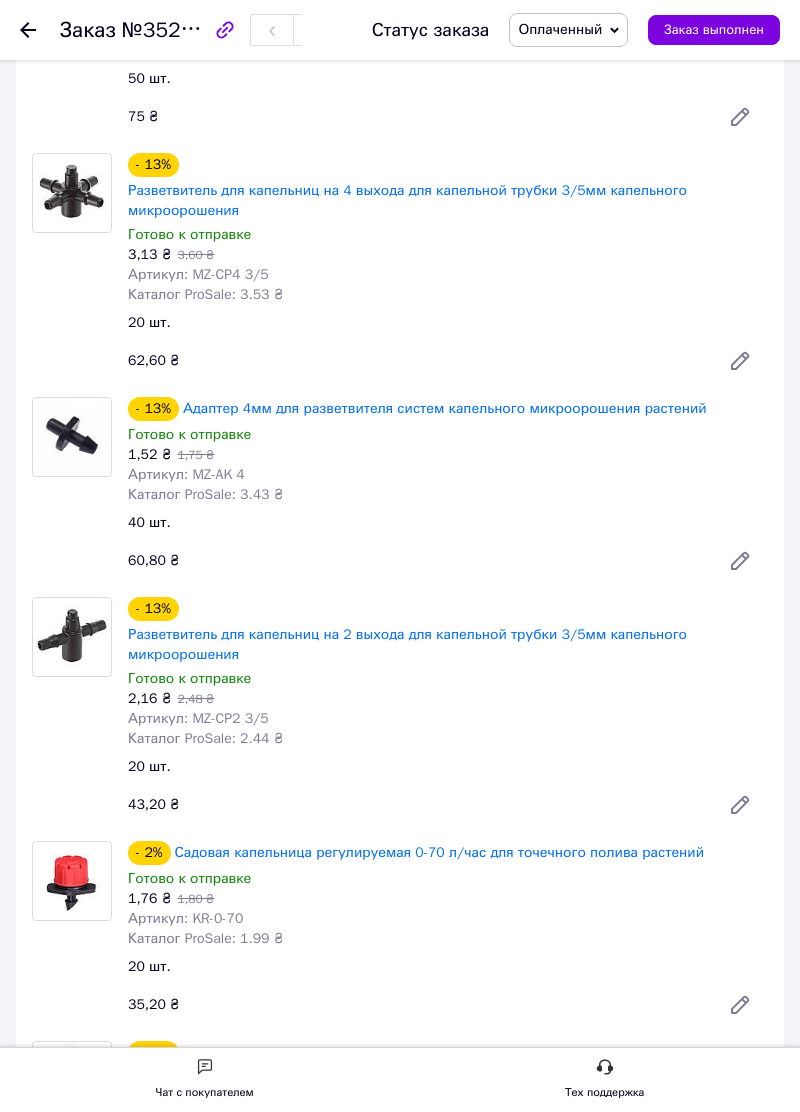 scroll, scrollTop: 1916, scrollLeft: 0, axis: vertical 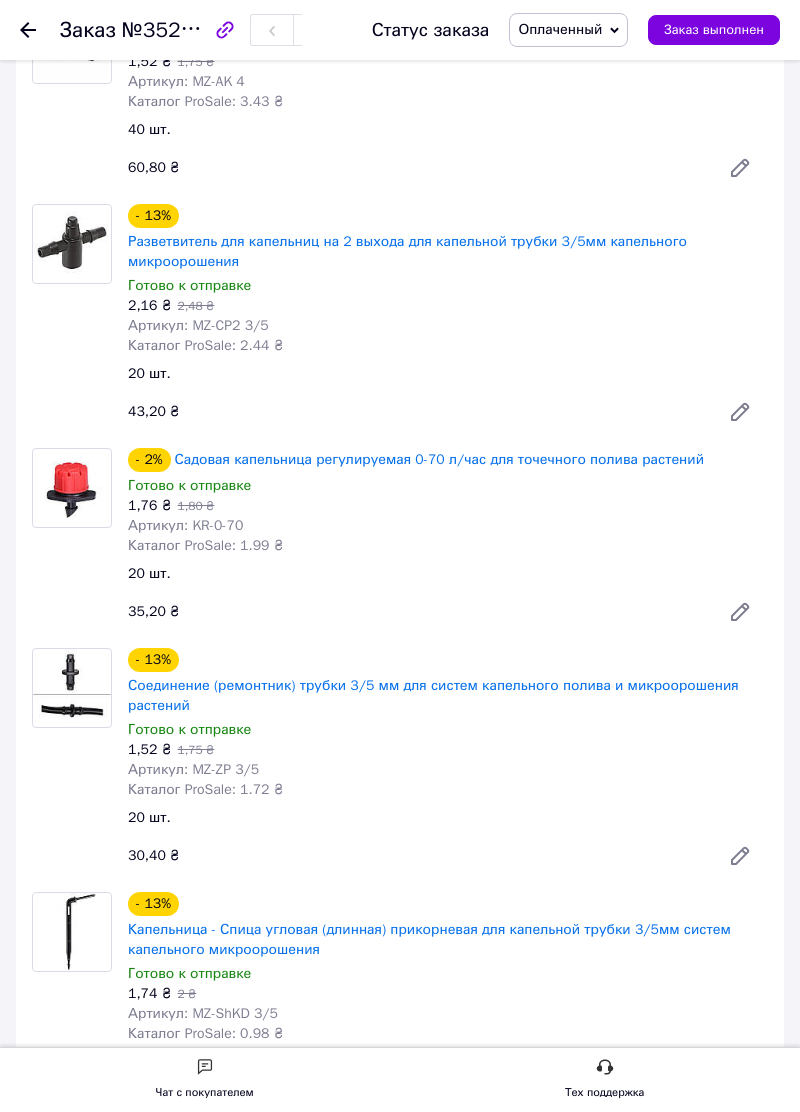 click on "- 13% Соединение (ремонтник) трубки 3/5 мм для систем капельного полива и микроорошения растений" at bounding box center (448, 682) 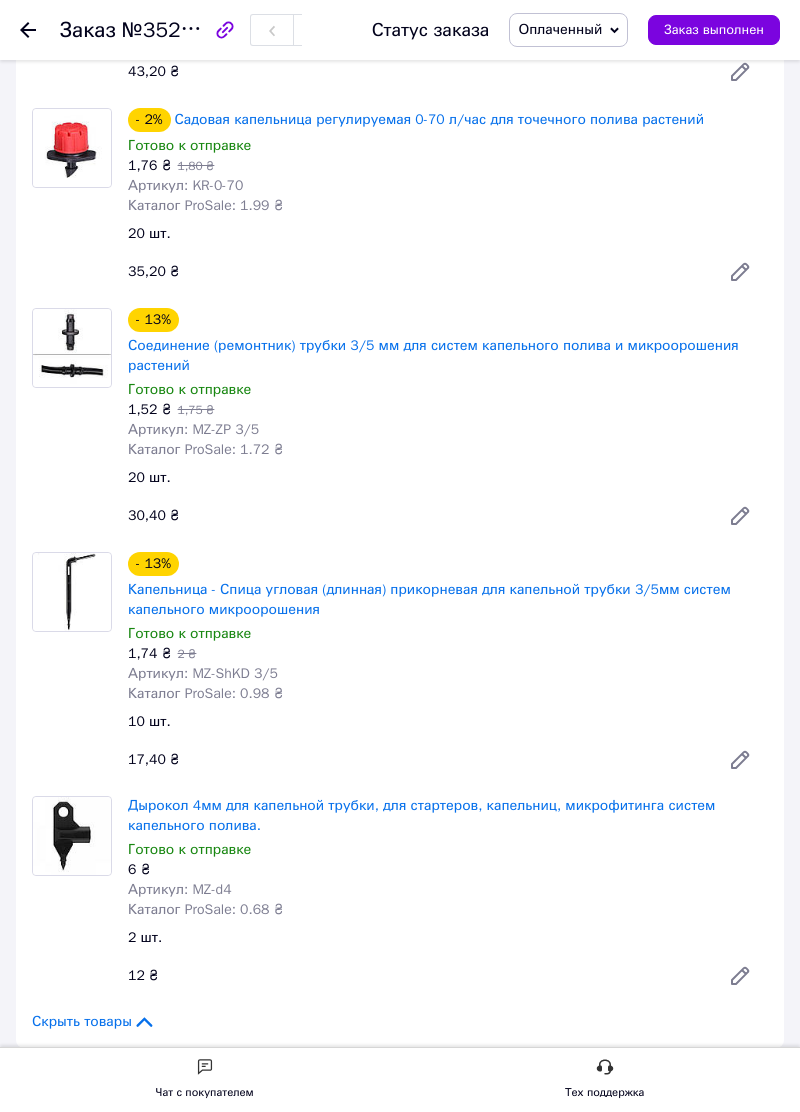 scroll, scrollTop: 2647, scrollLeft: 0, axis: vertical 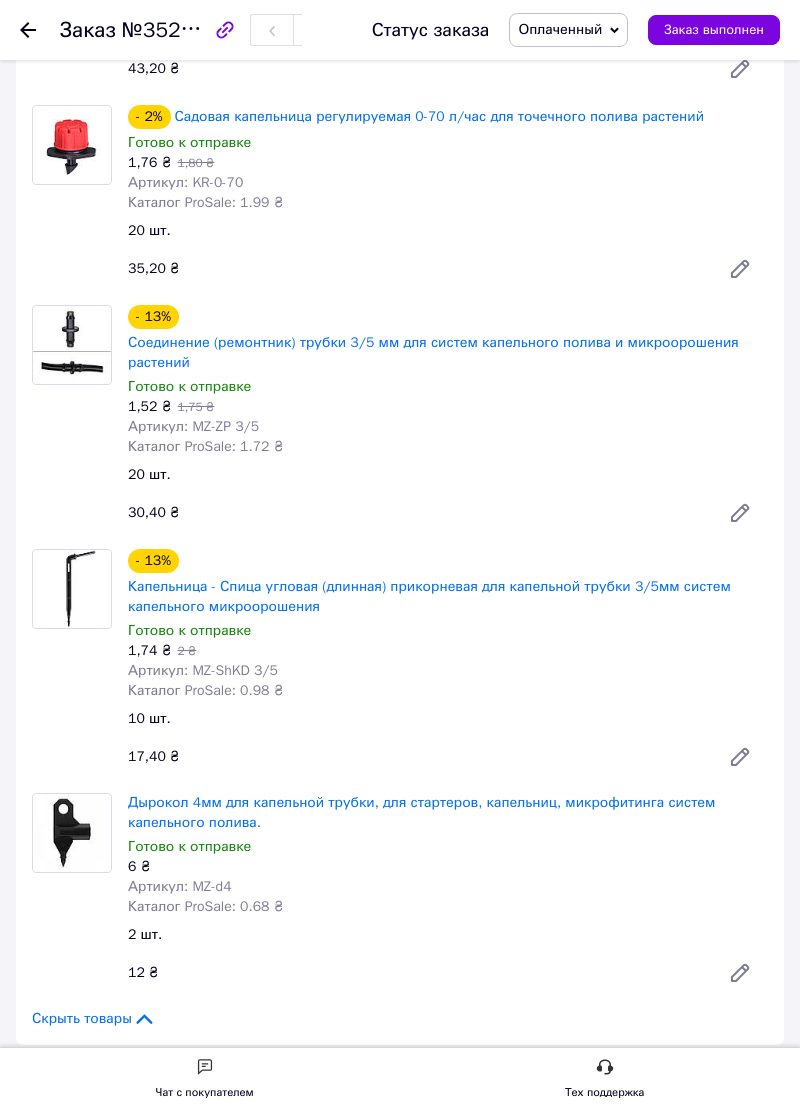 click on "- 2% Садовая капельница регулируемая 0-70 л/час для точечного полива растений Готово к отправке 1,76 ₴   1,80 ₴ Артикул: KR-0-70 Каталог ProSale: 1.99 ₴" at bounding box center [448, 159] 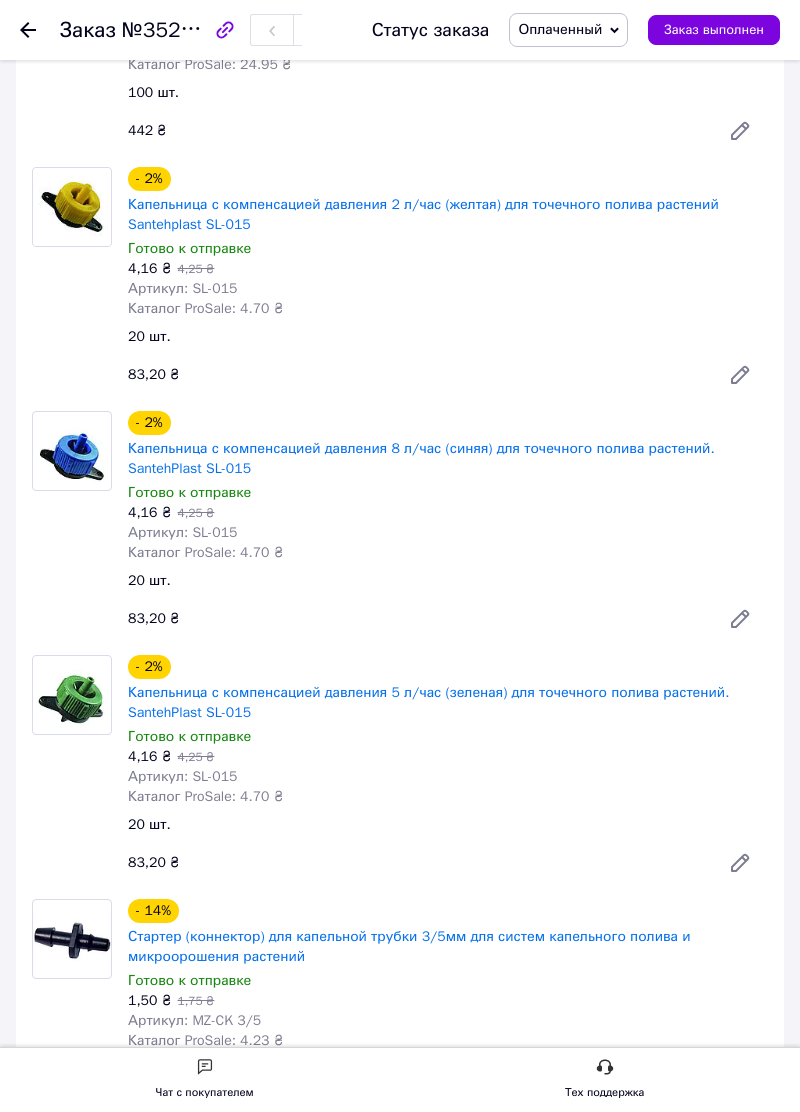 scroll, scrollTop: 919, scrollLeft: 0, axis: vertical 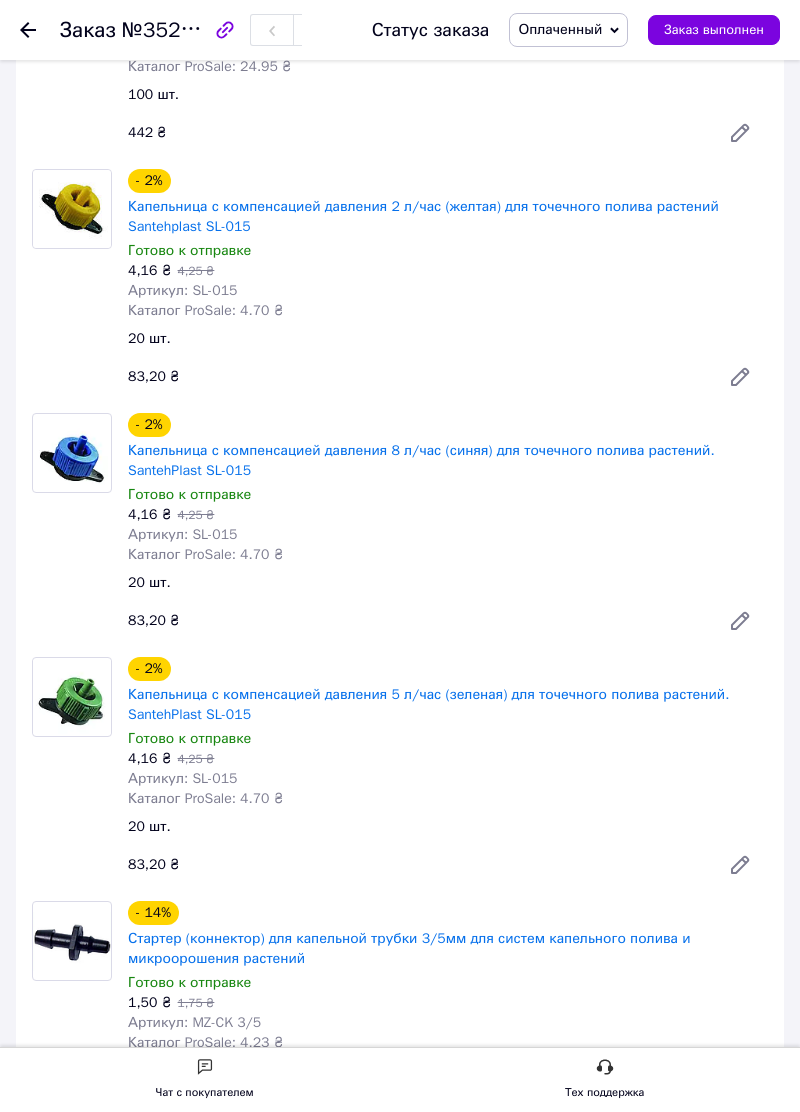 click on "20 шт." at bounding box center [448, 583] 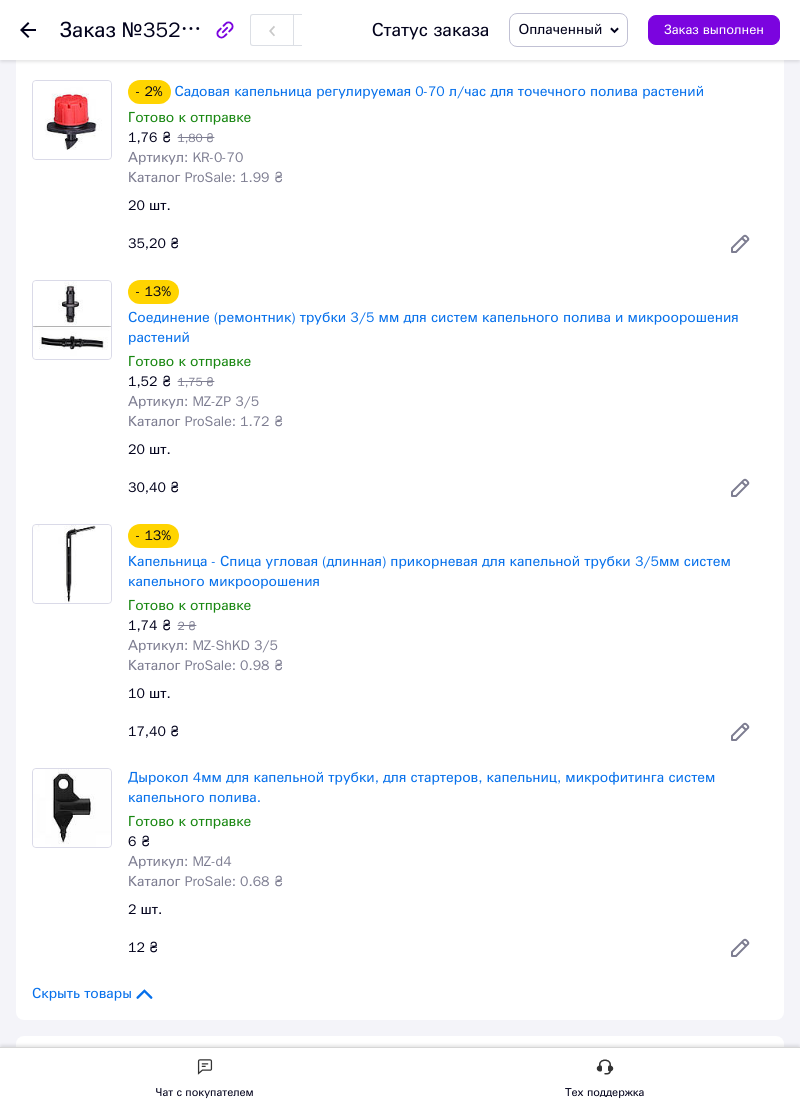 scroll, scrollTop: 2955, scrollLeft: 0, axis: vertical 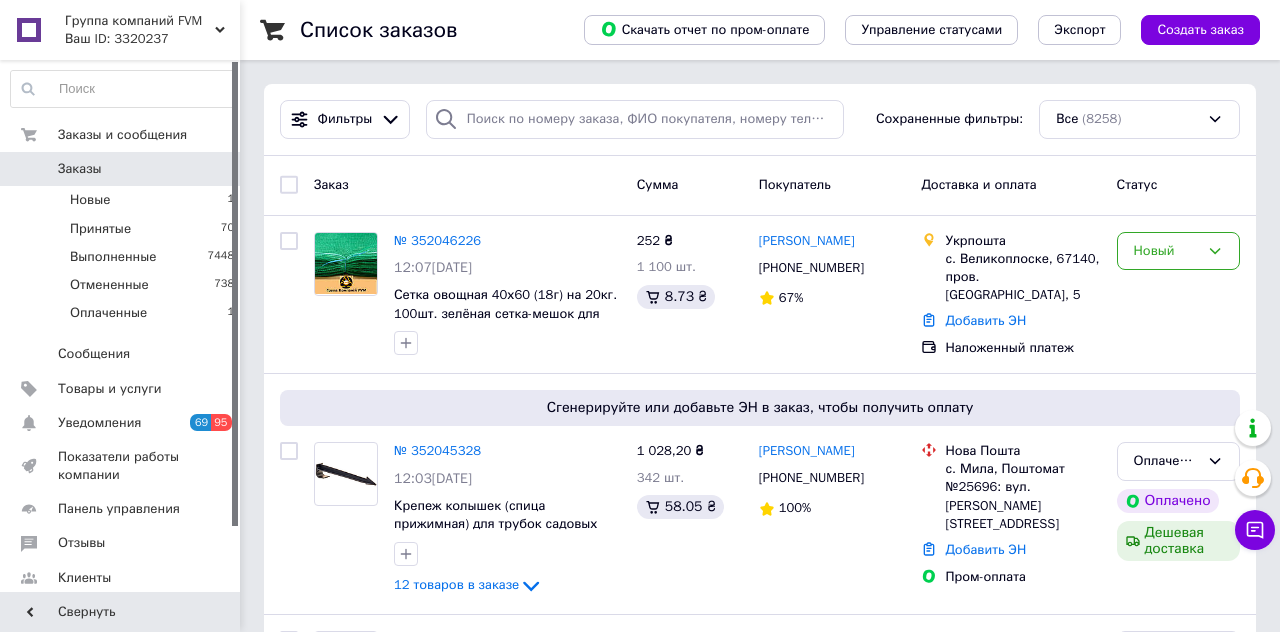 click on "Группа компаний FVM Ваш ID: 3320237" at bounding box center (149, 30) 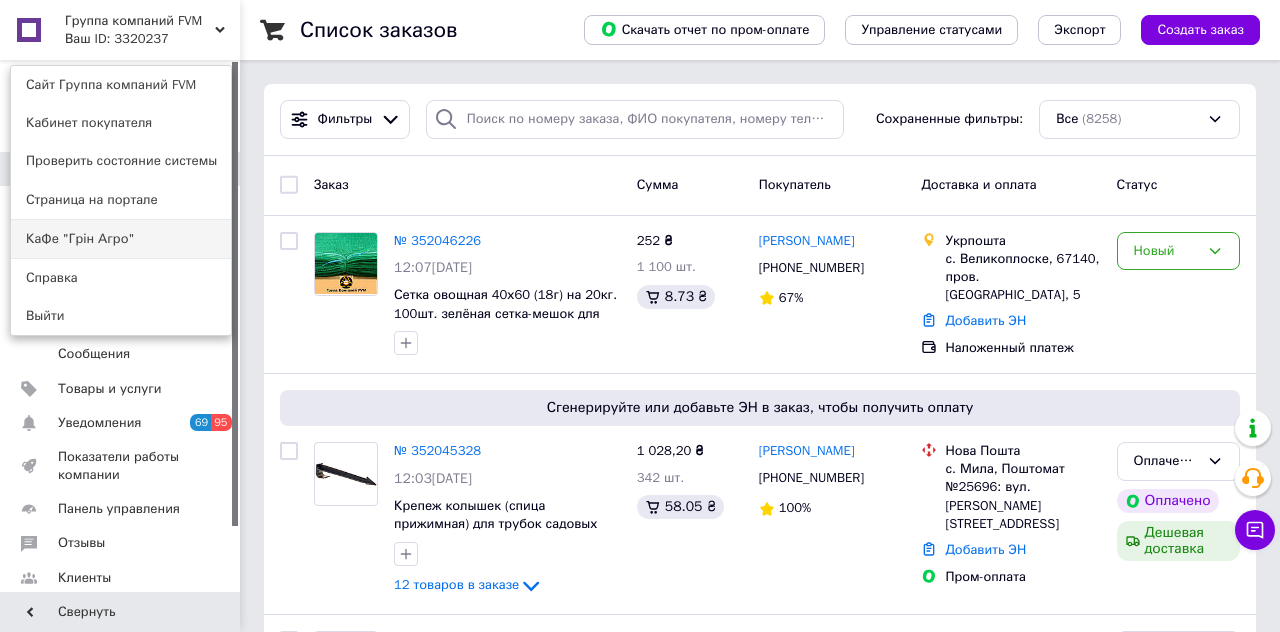 click on "КаФе "Грін Агро"" at bounding box center [121, 239] 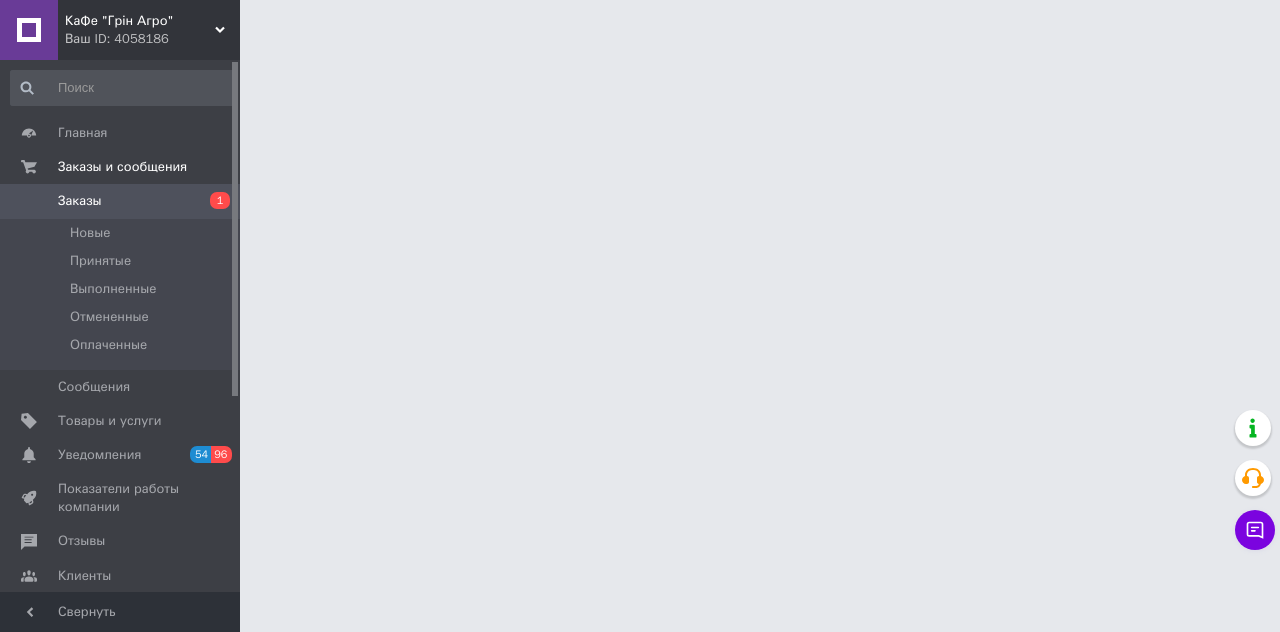 scroll, scrollTop: 0, scrollLeft: 0, axis: both 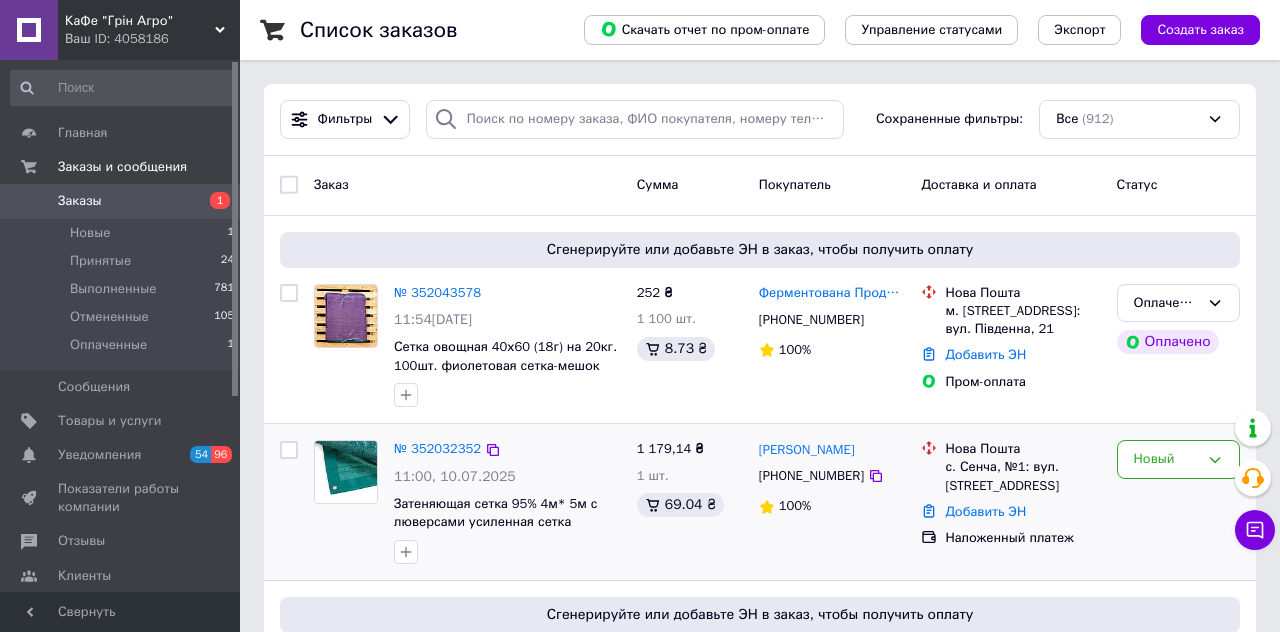 click 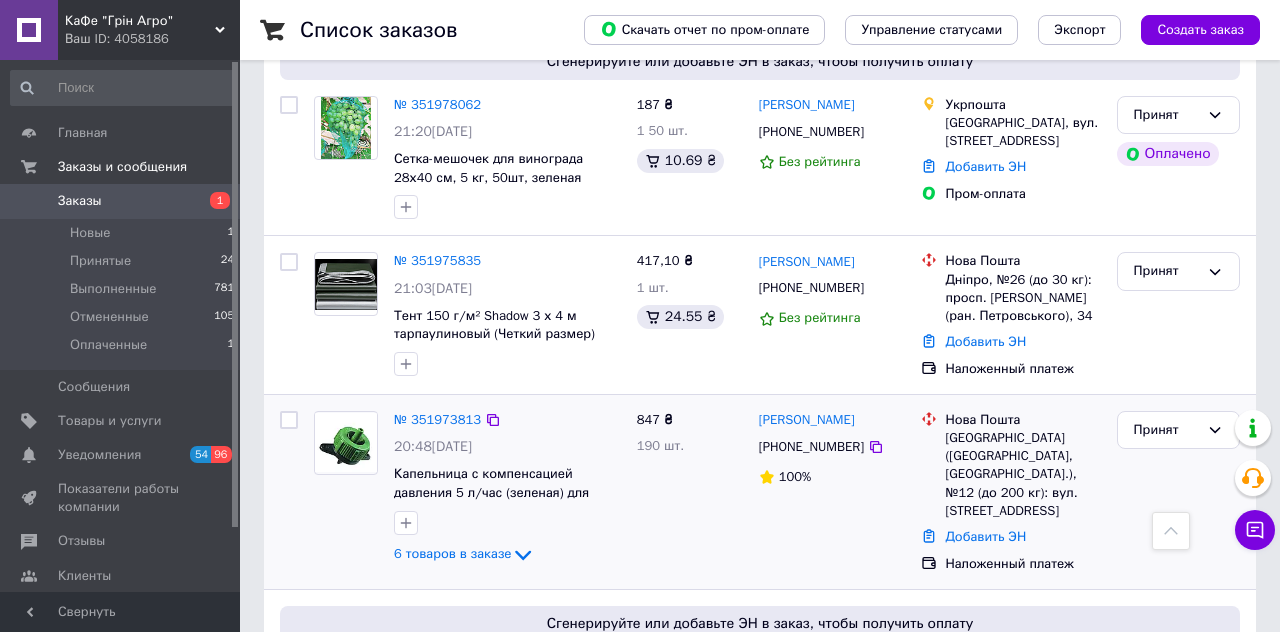 click on "Наложенный платеж" at bounding box center [1022, 564] 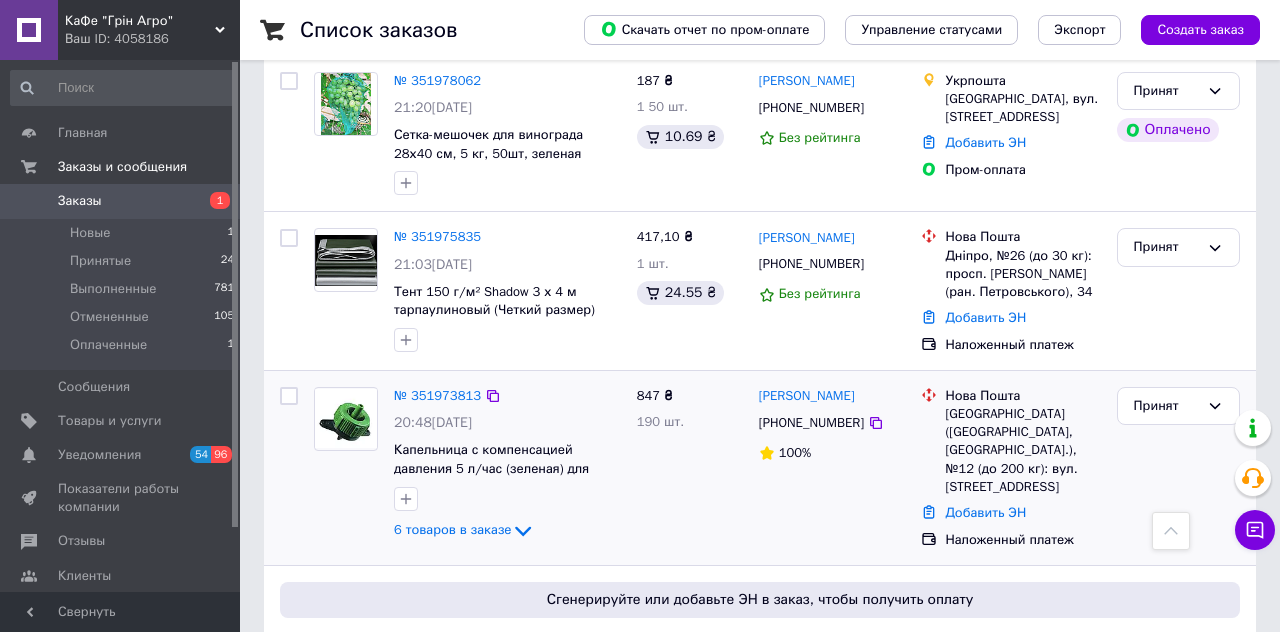 scroll, scrollTop: 1005, scrollLeft: 0, axis: vertical 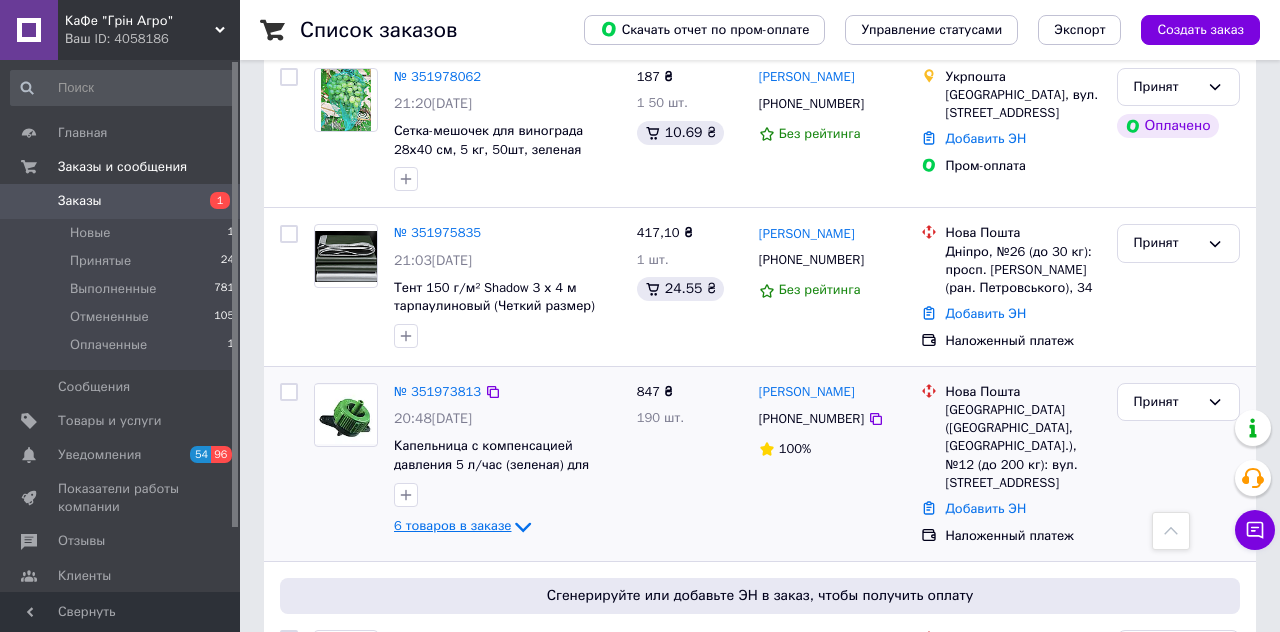 click 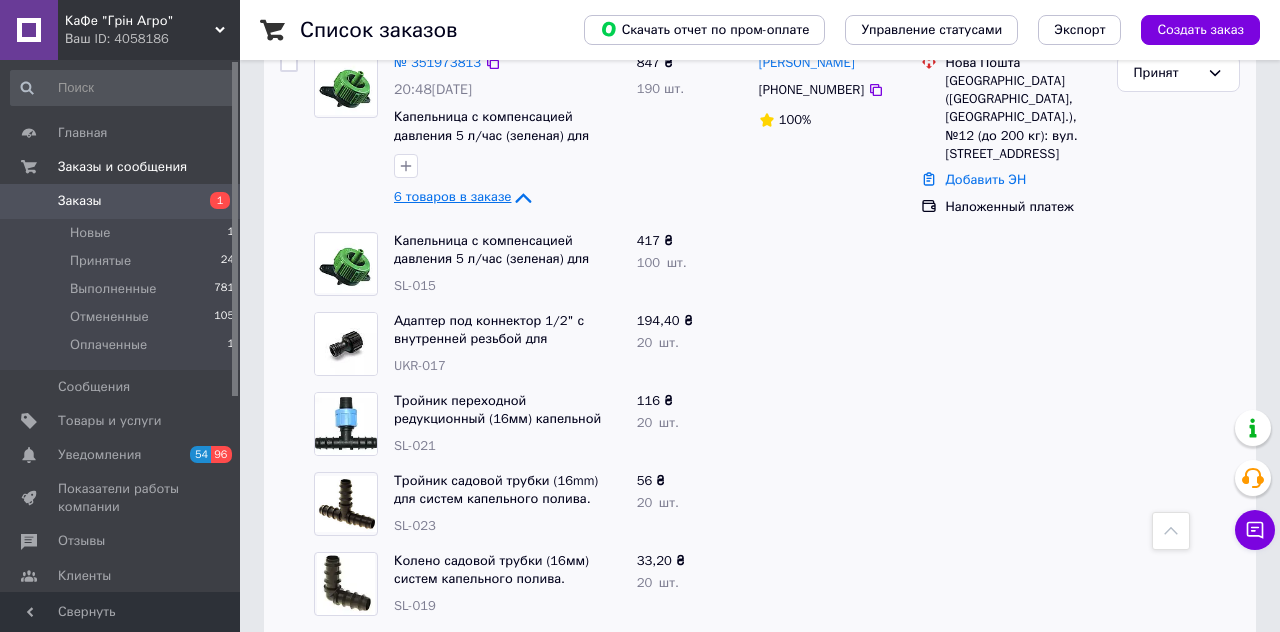 click at bounding box center (1010, 584) 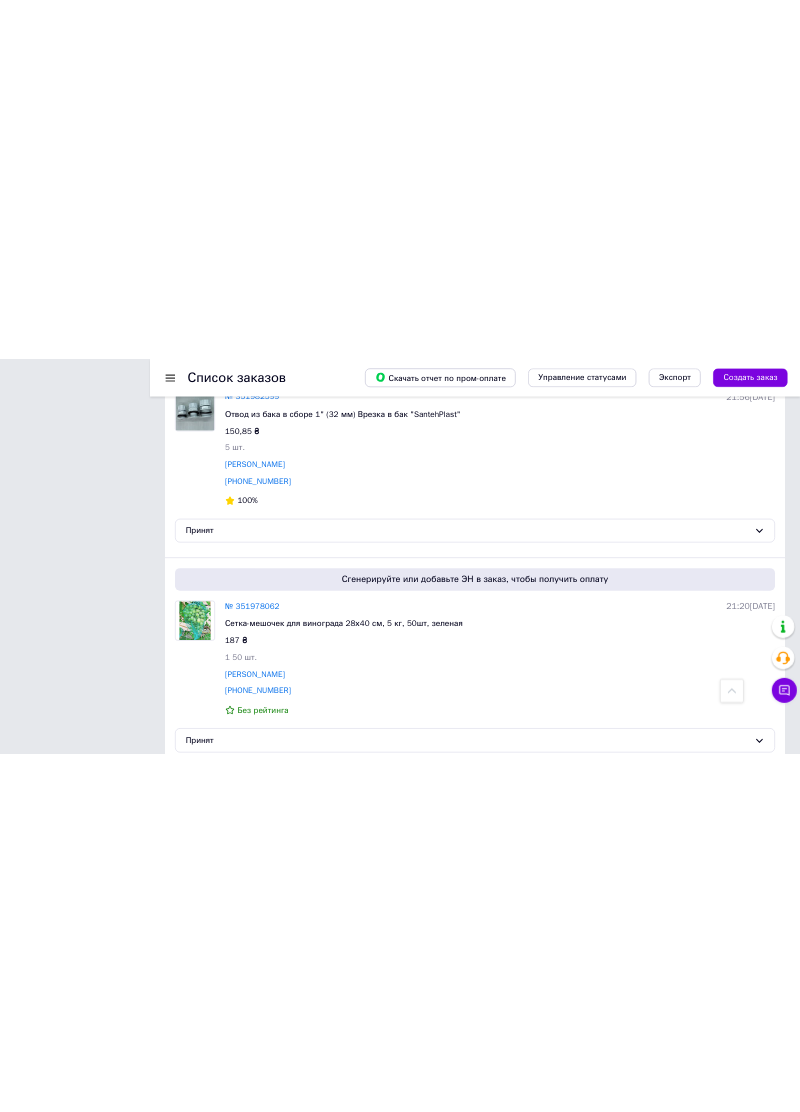 scroll, scrollTop: 1402, scrollLeft: 0, axis: vertical 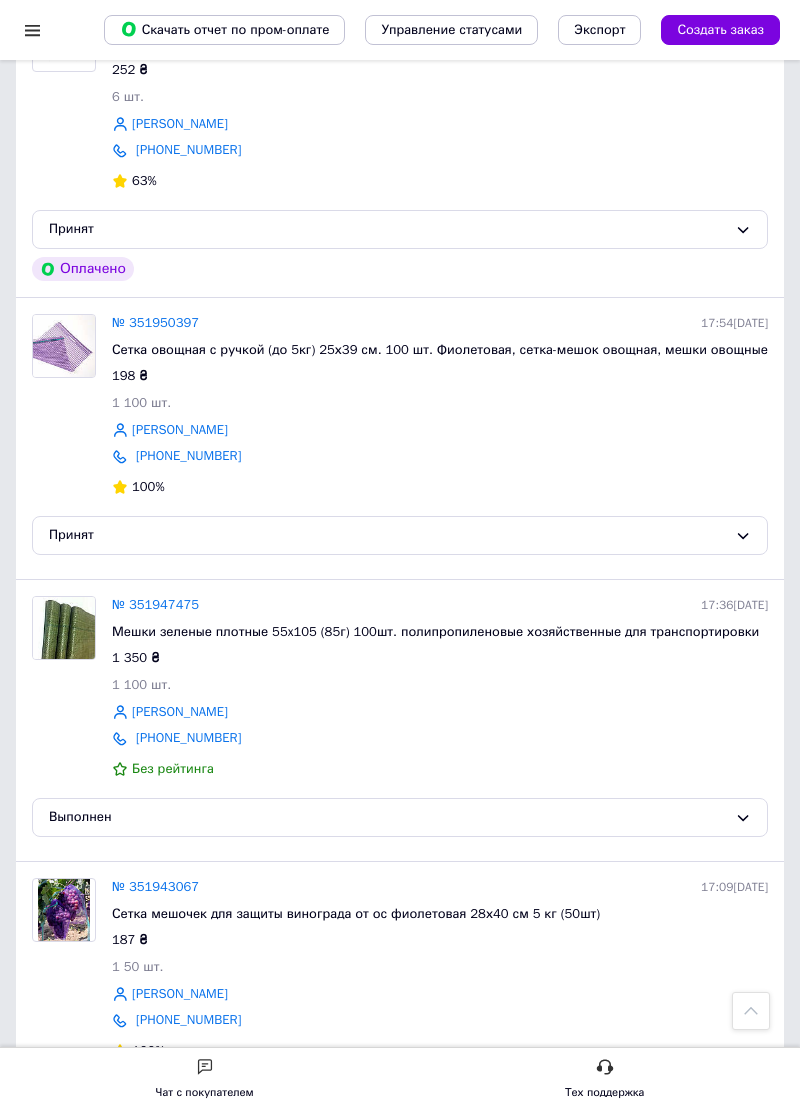 click on "+380637003803" at bounding box center (440, 738) 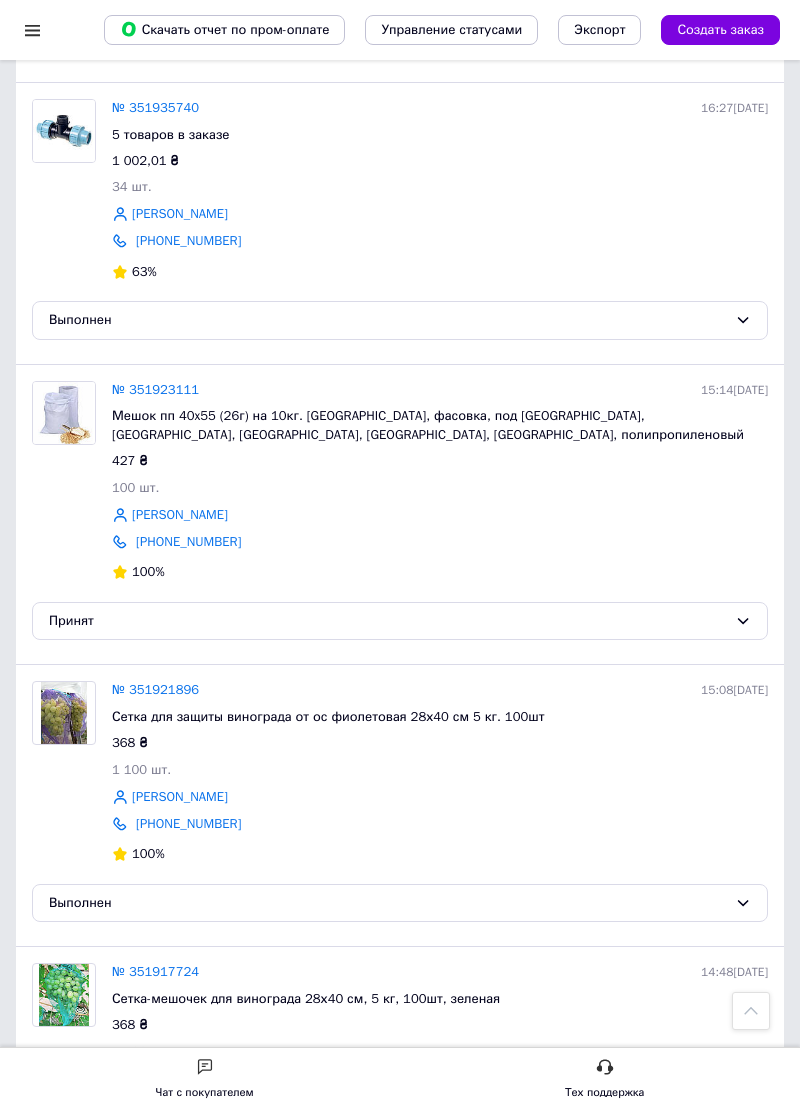 click on "Сетка для защиты винограда от ос фиолетовая 28х40 см 5 кг. 100шт" at bounding box center [328, 716] 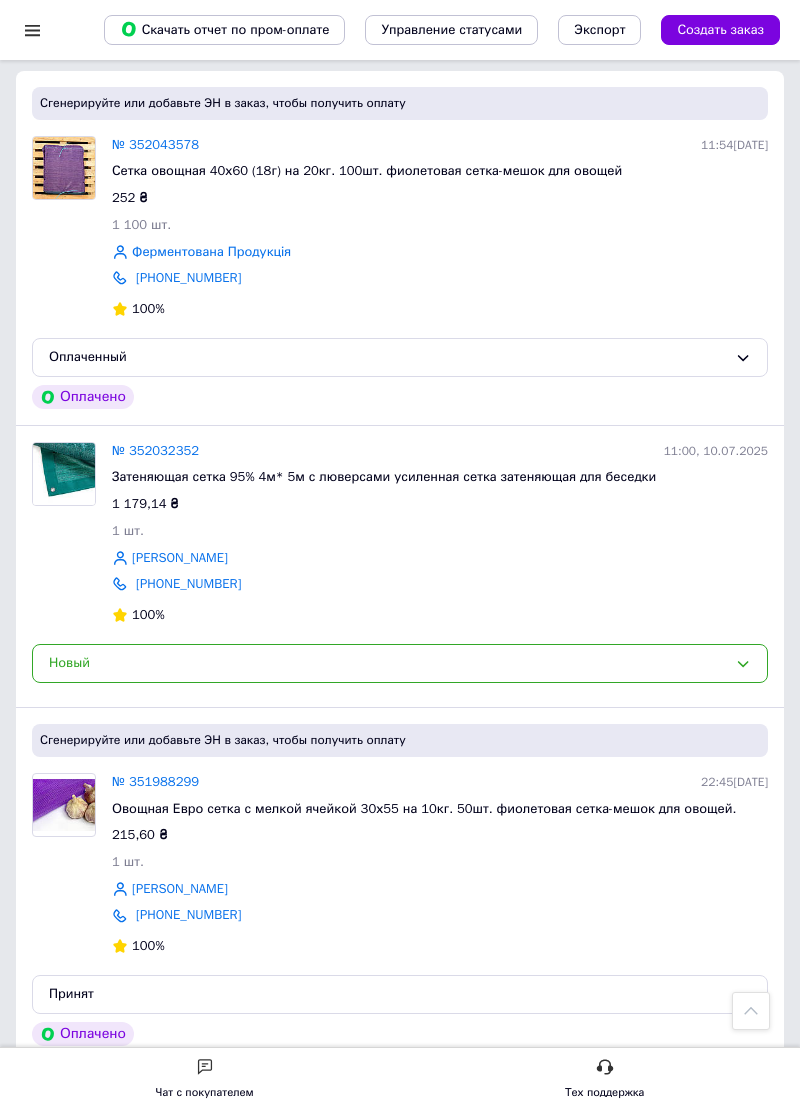 scroll, scrollTop: 0, scrollLeft: 0, axis: both 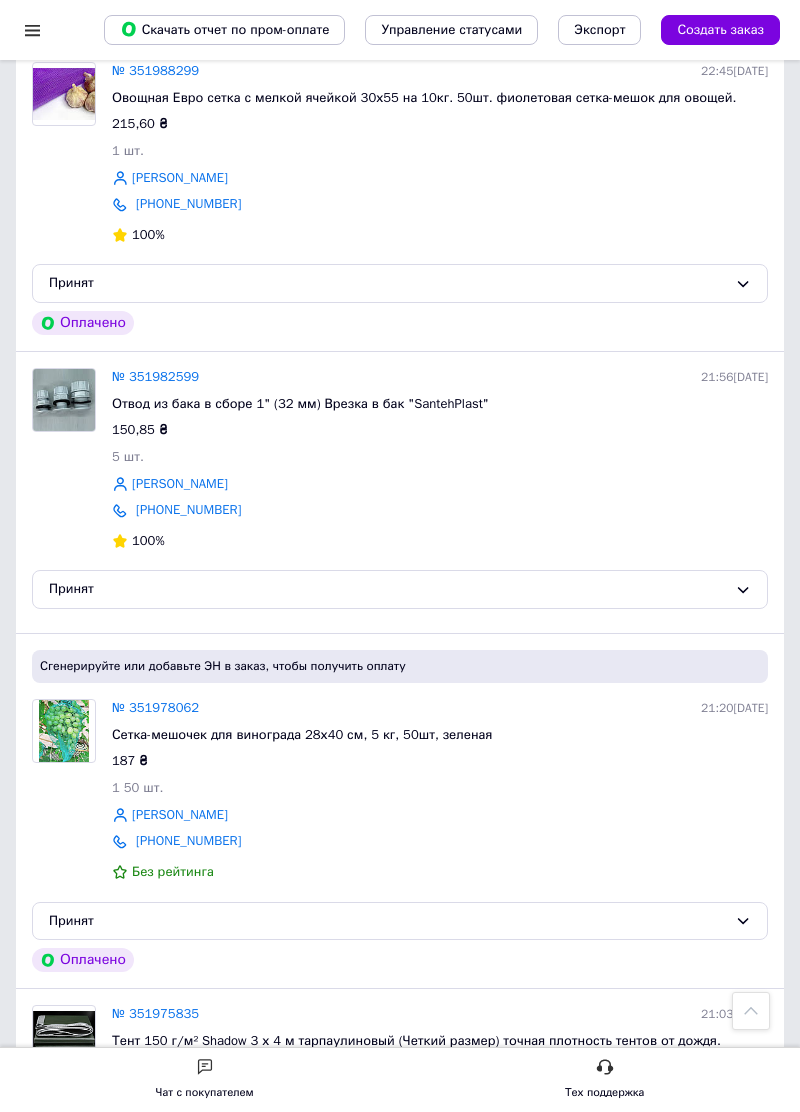 click on "Наталья Калашникова" at bounding box center [440, 815] 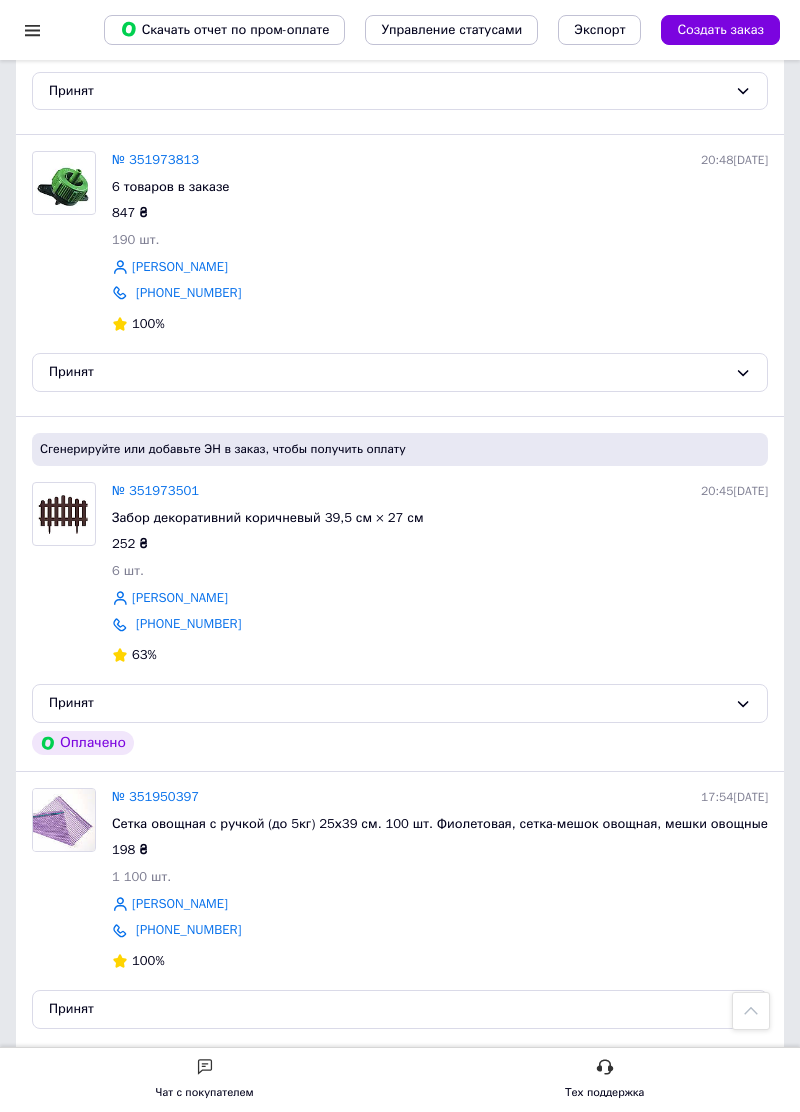 scroll, scrollTop: 2068, scrollLeft: 0, axis: vertical 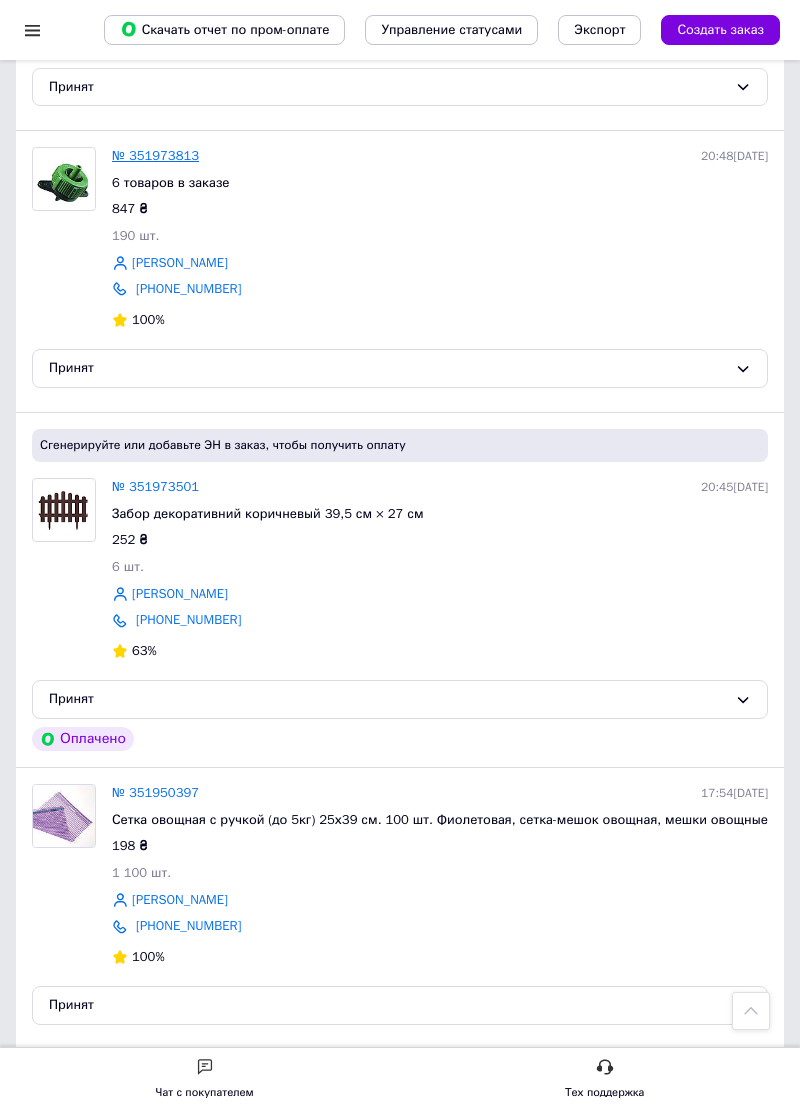 click on "№ 351973813" at bounding box center [155, 155] 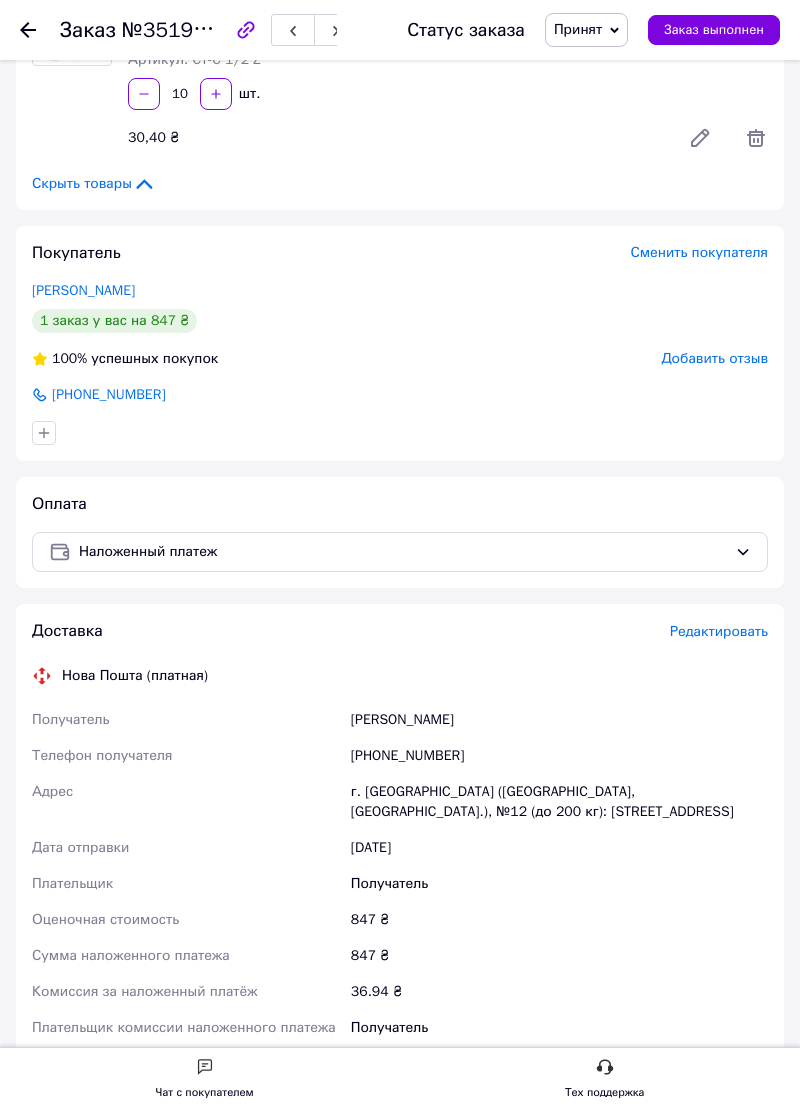 scroll, scrollTop: 1233, scrollLeft: 0, axis: vertical 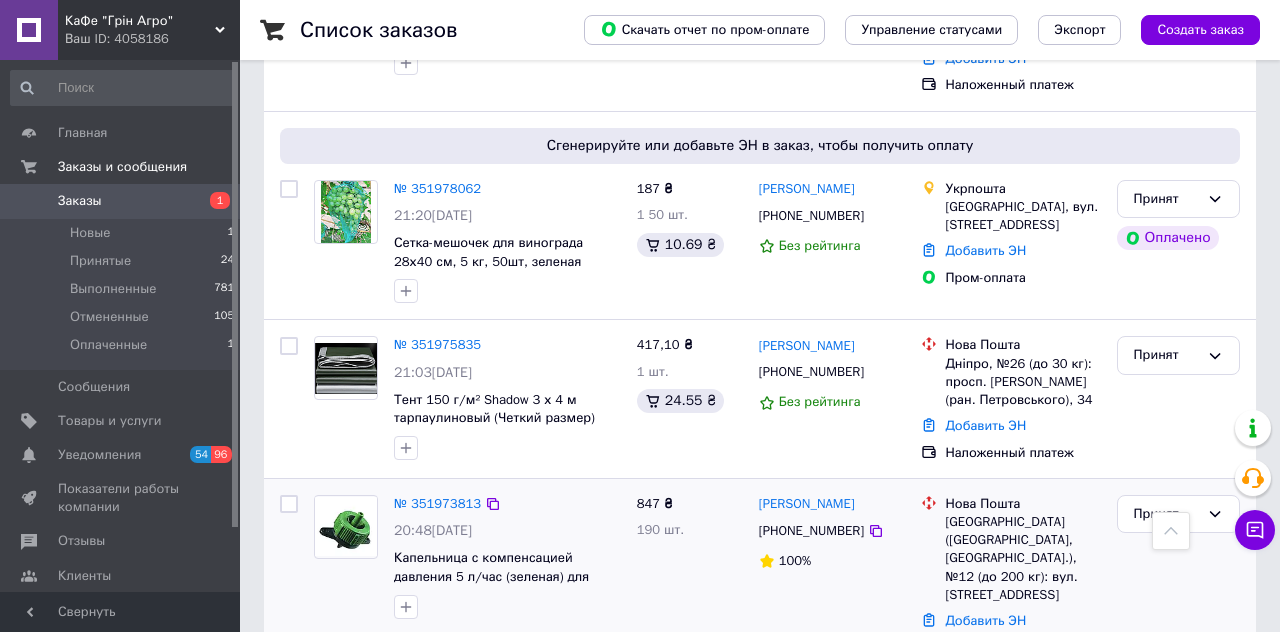 click on "Запоріжжя (Запорізька обл., Запорізький р-н.), №12 (до 200 кг): вул. Героїв Крут, 78" at bounding box center (1022, 558) 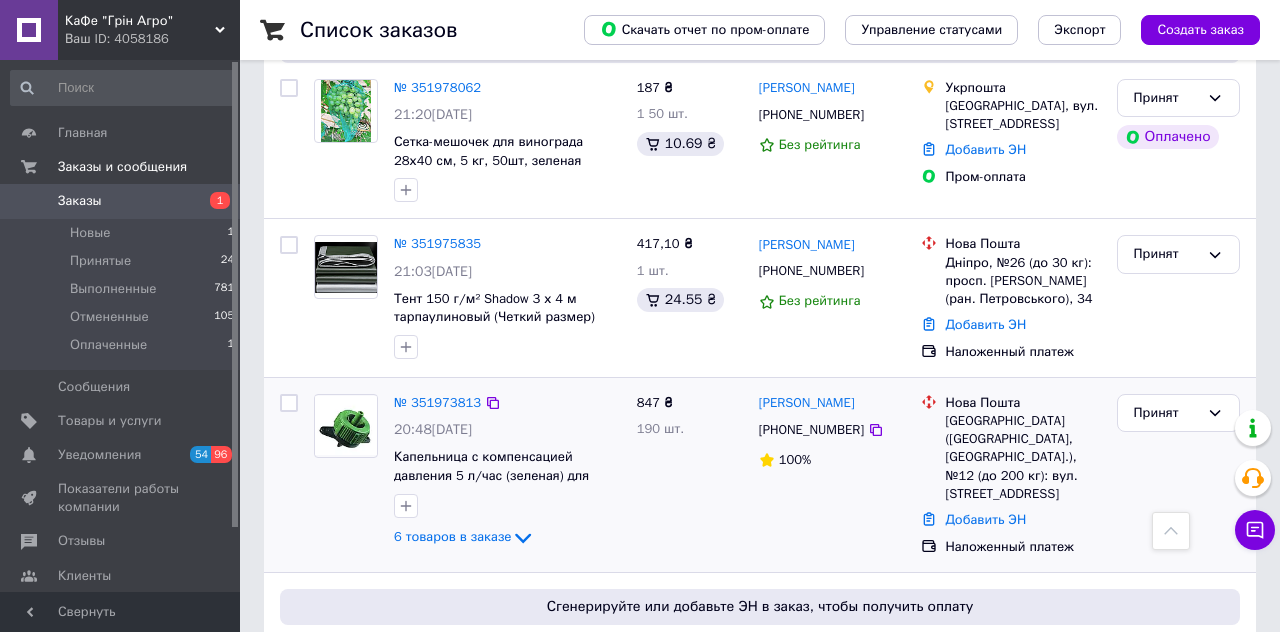 scroll, scrollTop: 997, scrollLeft: 0, axis: vertical 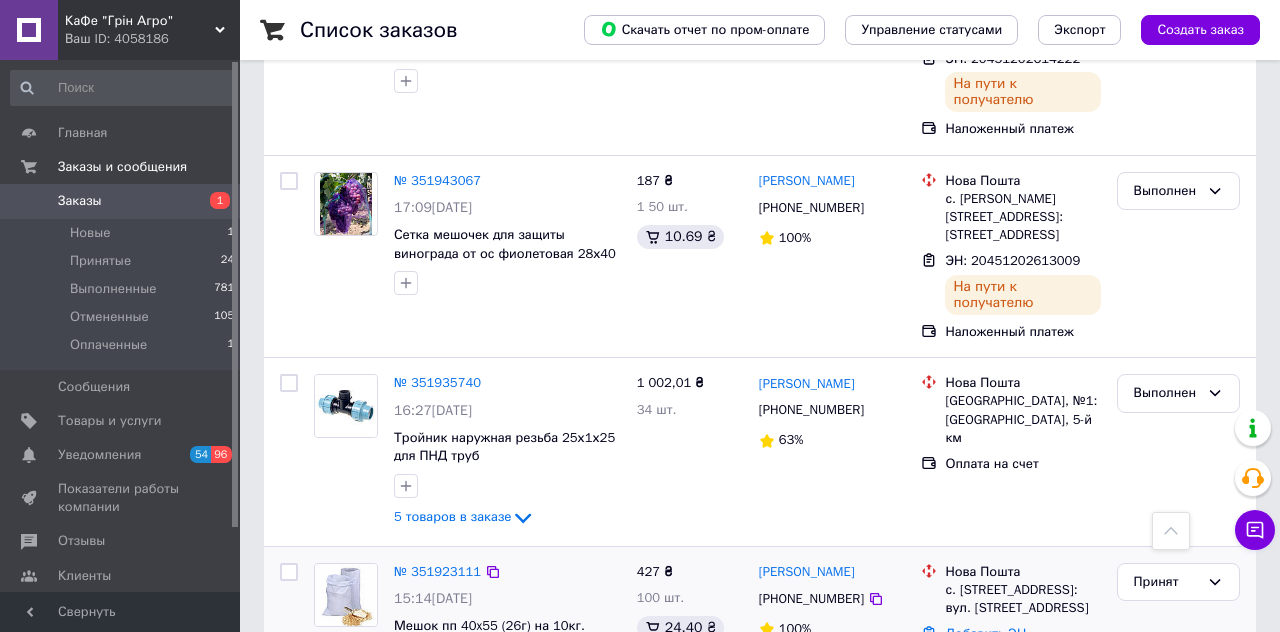 click on "Ольга Шумська +380957254845 100%" at bounding box center (832, 625) 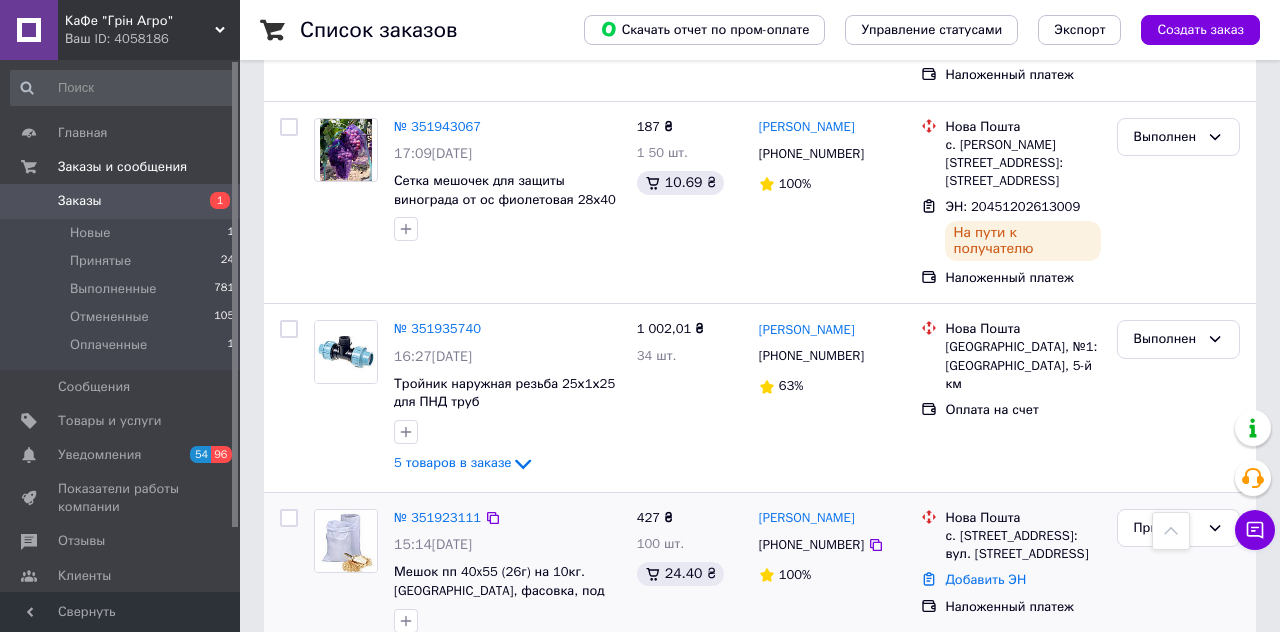 scroll, scrollTop: 2074, scrollLeft: 0, axis: vertical 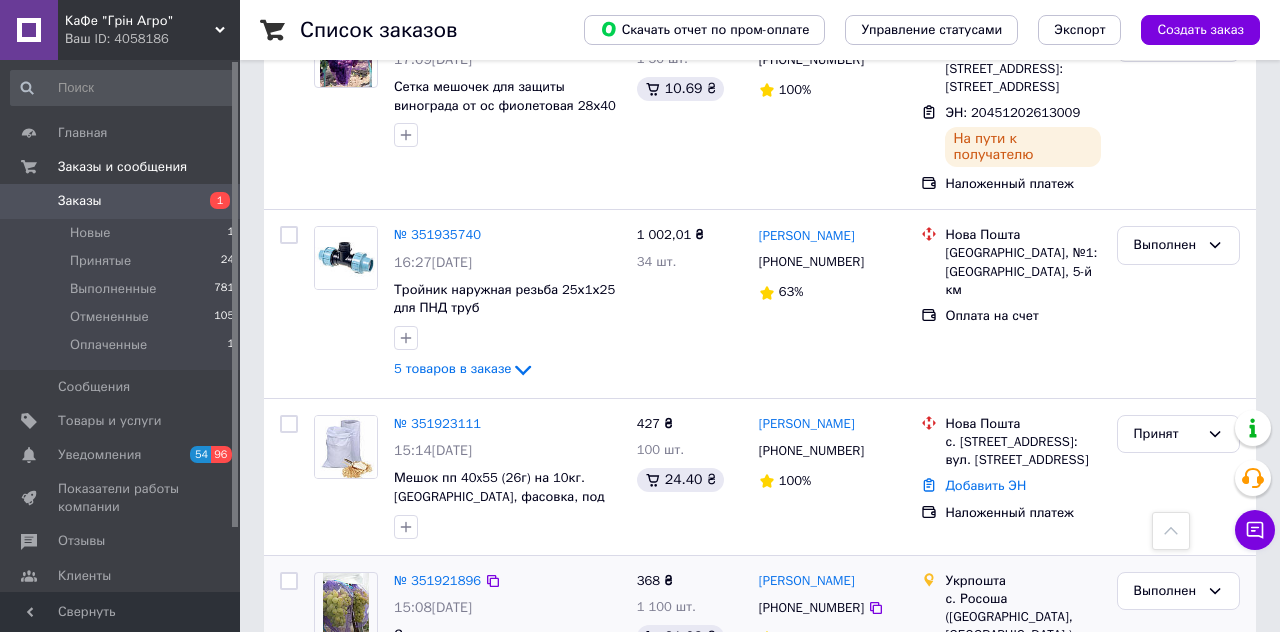 click on "Галина Загоруйко +380967225964 100%" at bounding box center (832, 684) 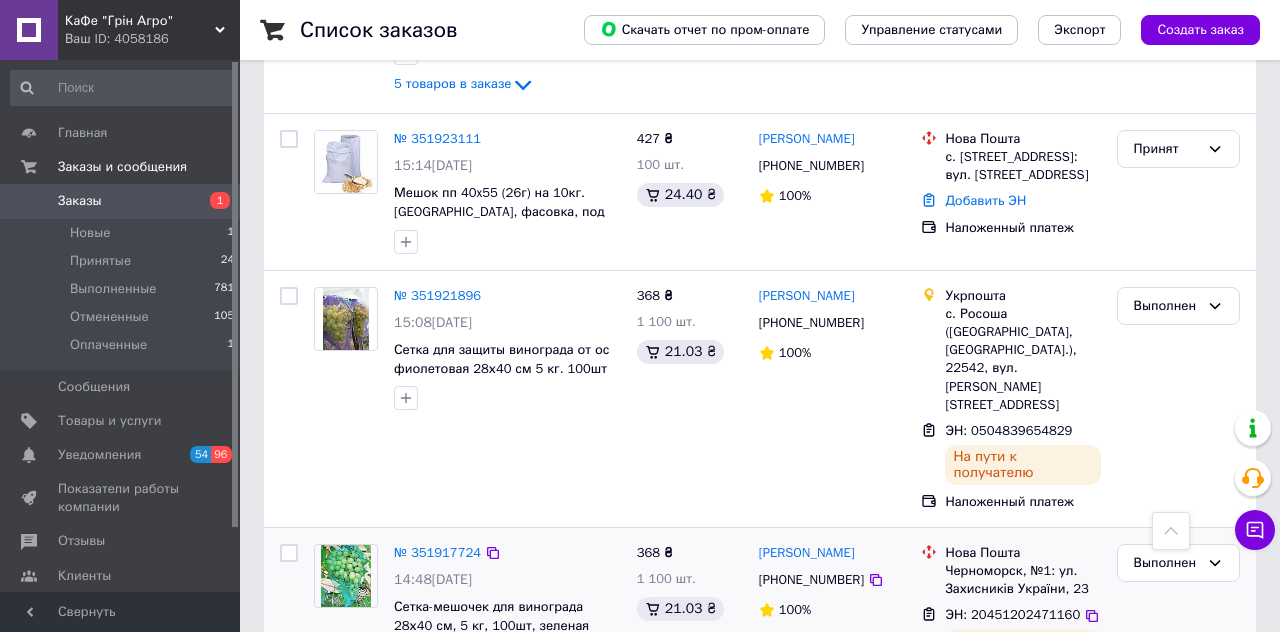 click on "Эдуард Слатвинский +380636732747 100%" at bounding box center (832, 619) 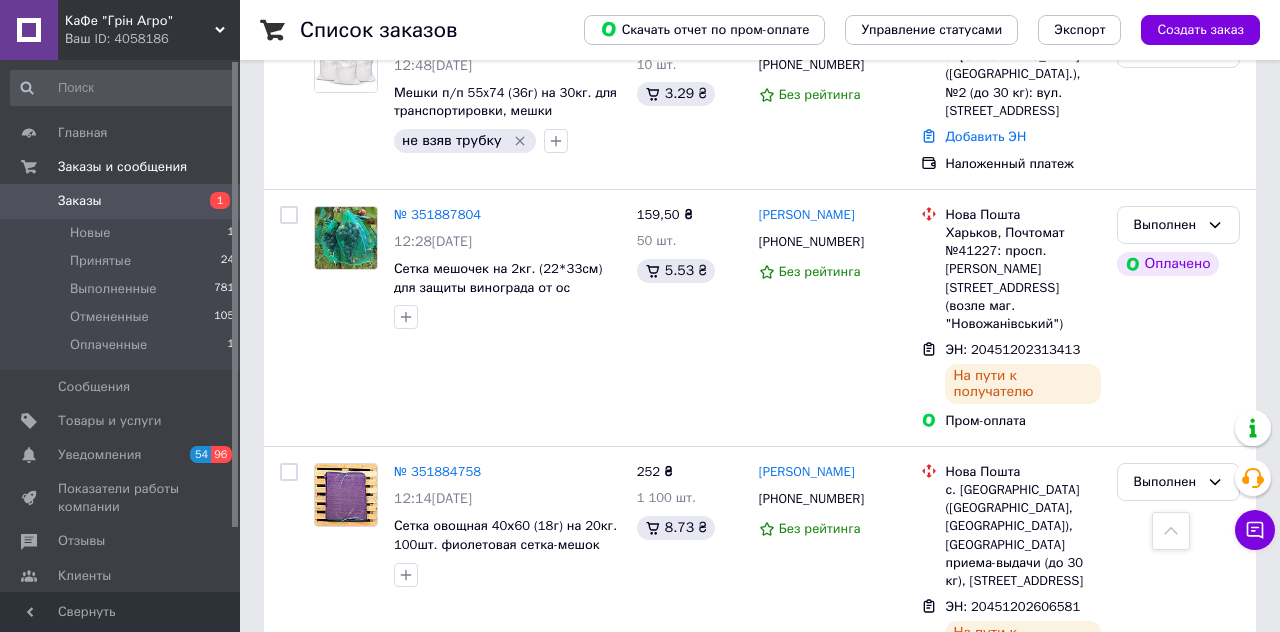 scroll, scrollTop: 3556, scrollLeft: 0, axis: vertical 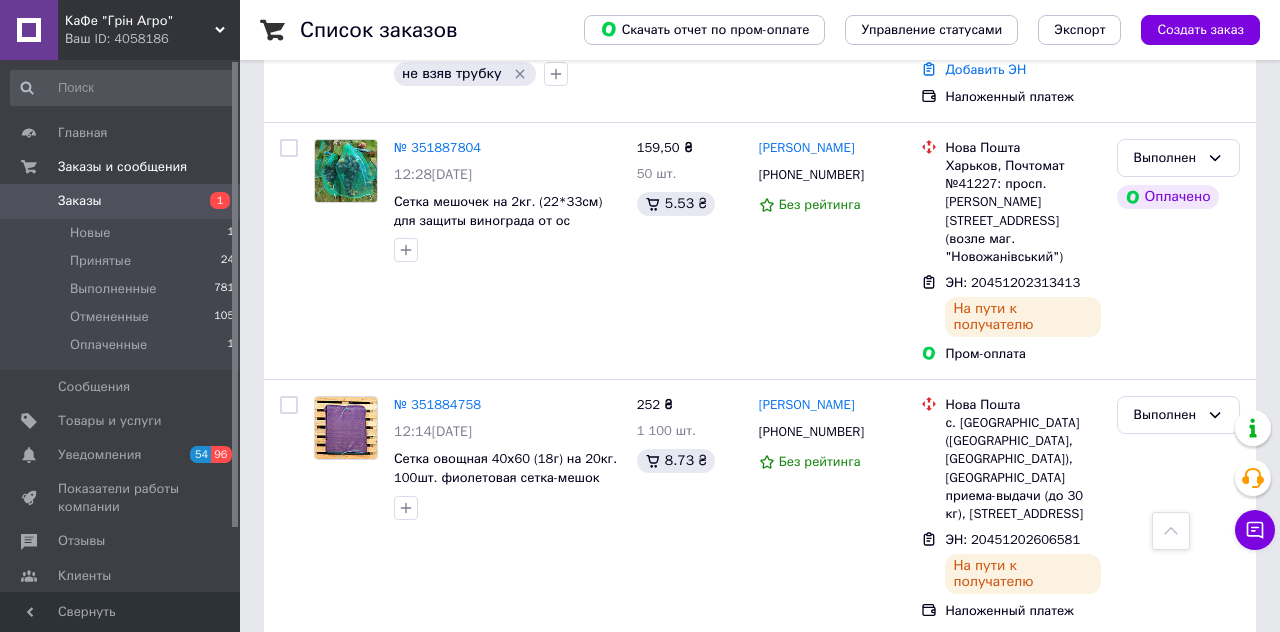 click on "Луцьк, Поштомат №5615: вул. Рівненська, 118 (маг. АТБ)" at bounding box center (1022, 759) 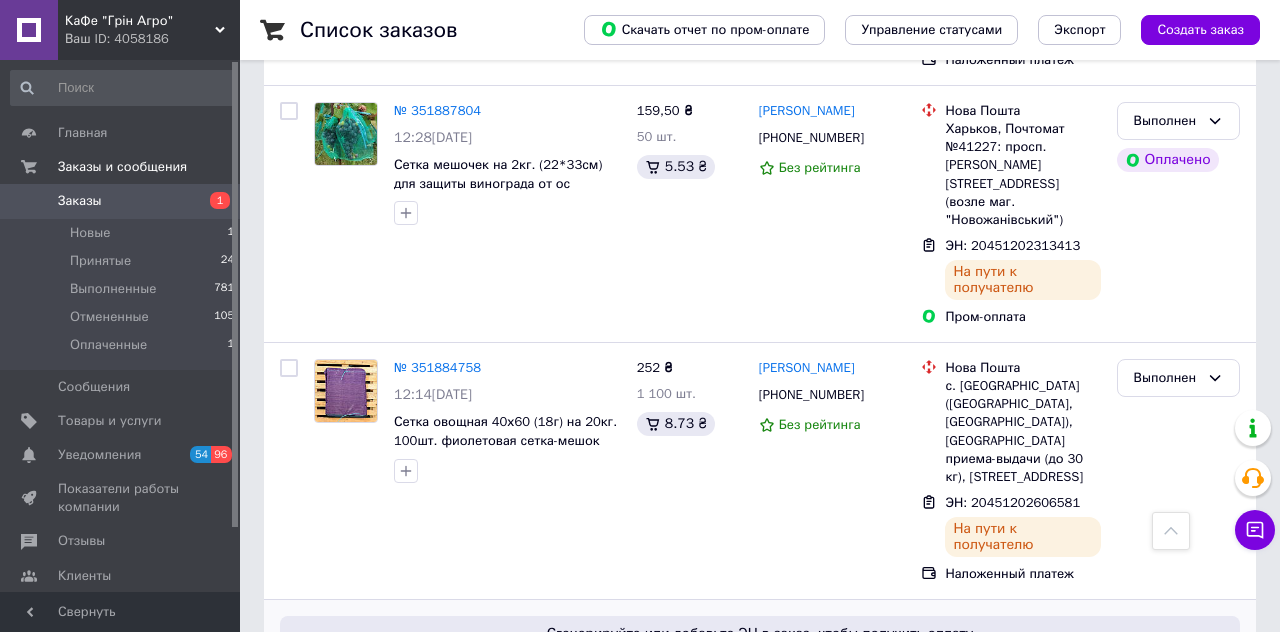 scroll, scrollTop: 3697, scrollLeft: 0, axis: vertical 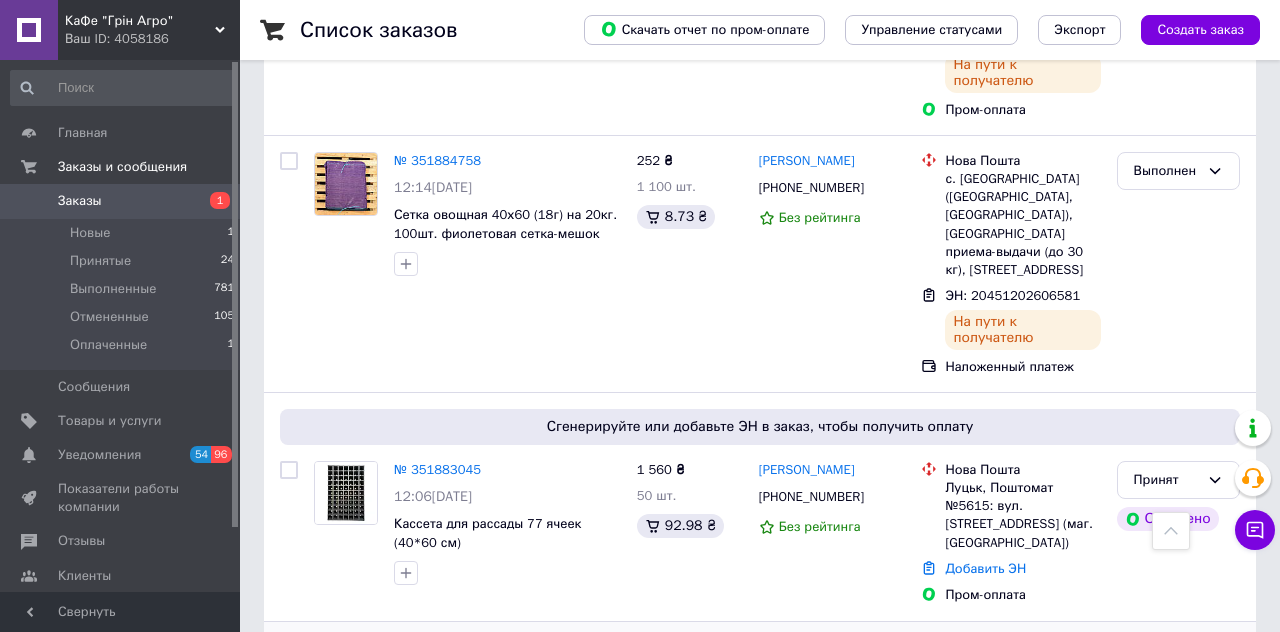 click on "Оксана Біраковська +380953851254 Без рейтинга" at bounding box center (832, 713) 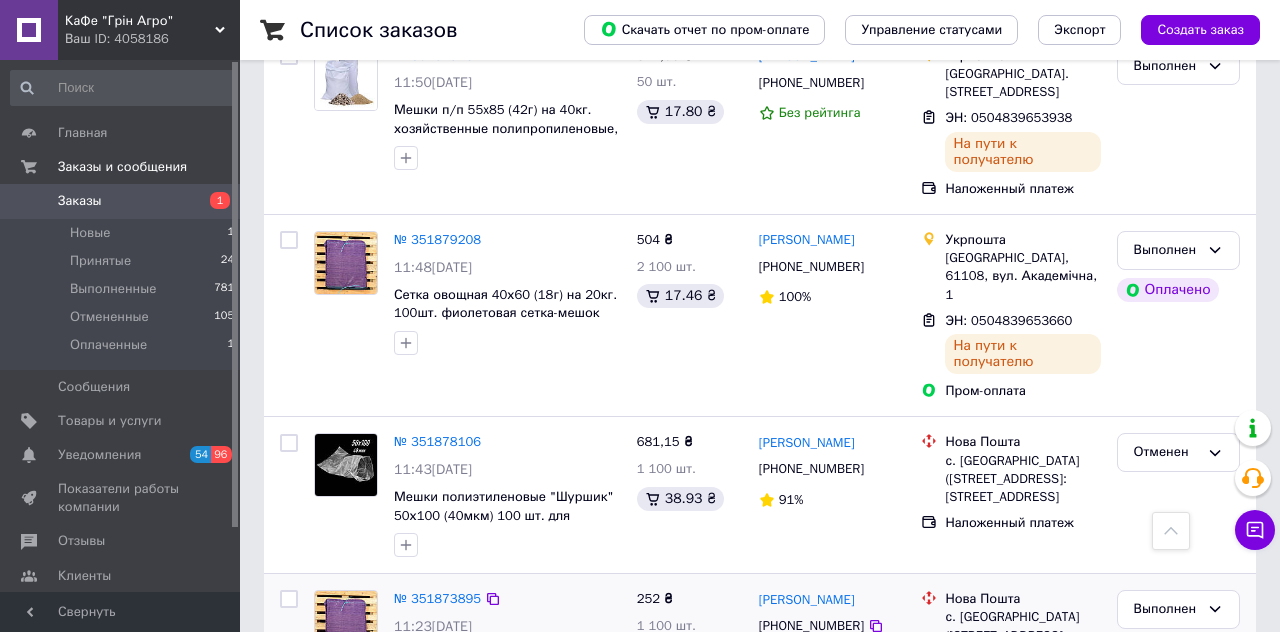 click on "№ 351873895 11:23, 09.07.2025 Сетка овощная 40х60 (18г) на 20кг. 100шт. фиолетовая сетка-мешок для овощей 252 ₴ 1 100 шт. 8.73 ₴ Елена Касьян +380688702170 93% Нова Пошта с. Княжичи (Киевская обл., Броварской р-н.), № 1: ул. Славы, 19 ЭН: 20451202599792 На пути к получателю Наложенный платеж Выполнен" at bounding box center (760, 675) 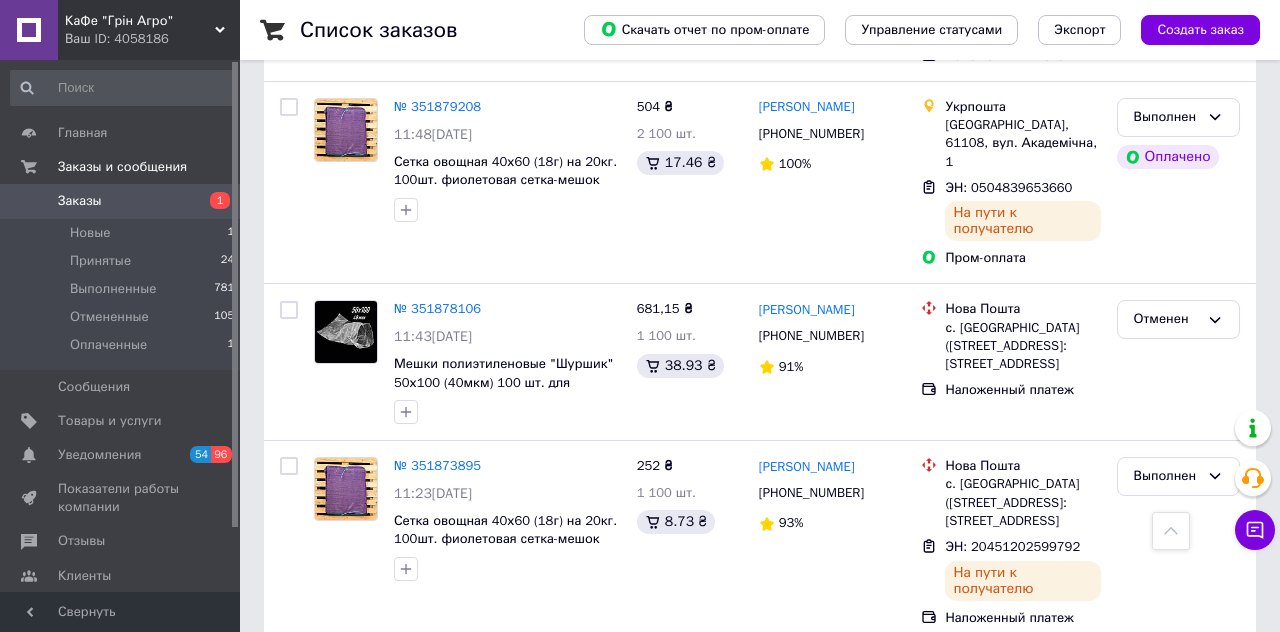 click on "Александр Парасич +380679294035 Без рейтинга" at bounding box center [832, 722] 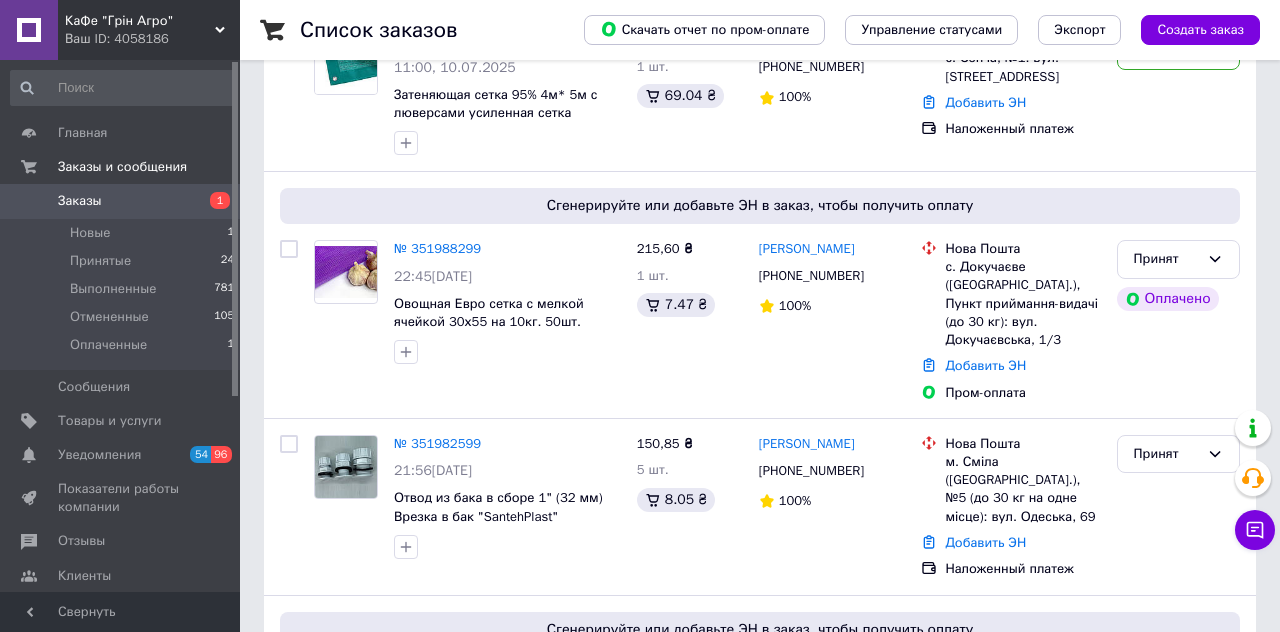 scroll, scrollTop: 0, scrollLeft: 0, axis: both 